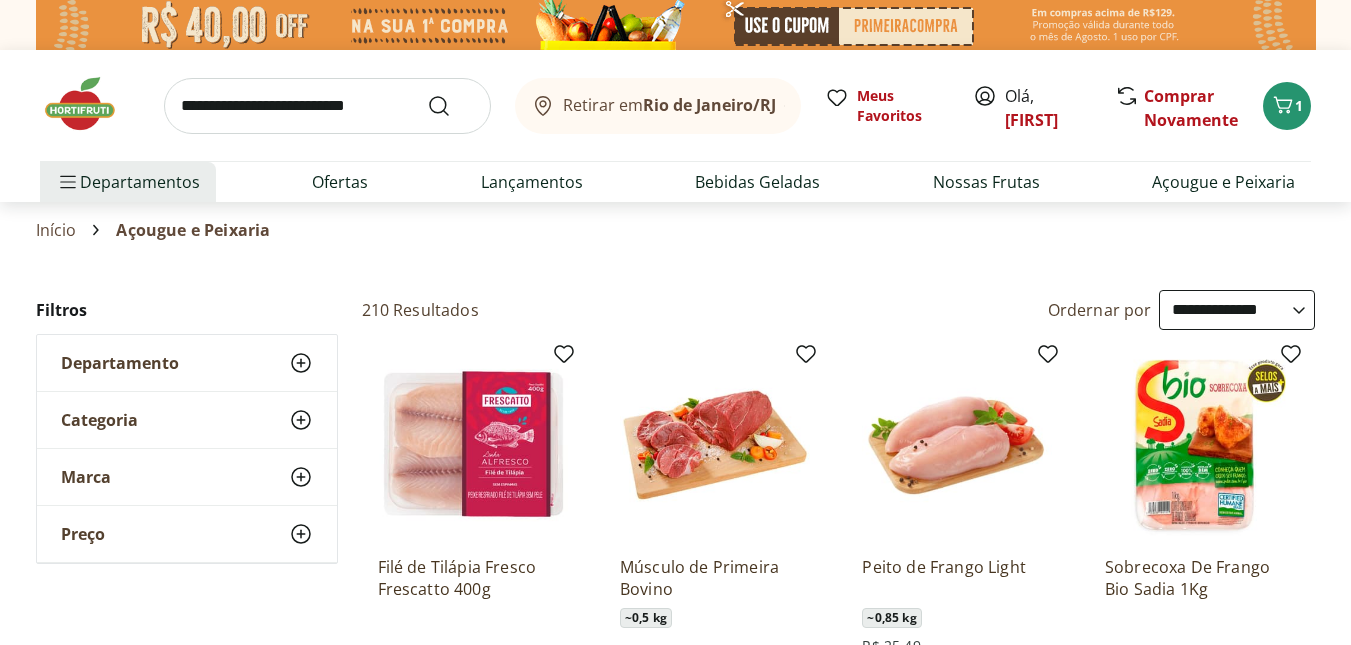 select on "**********" 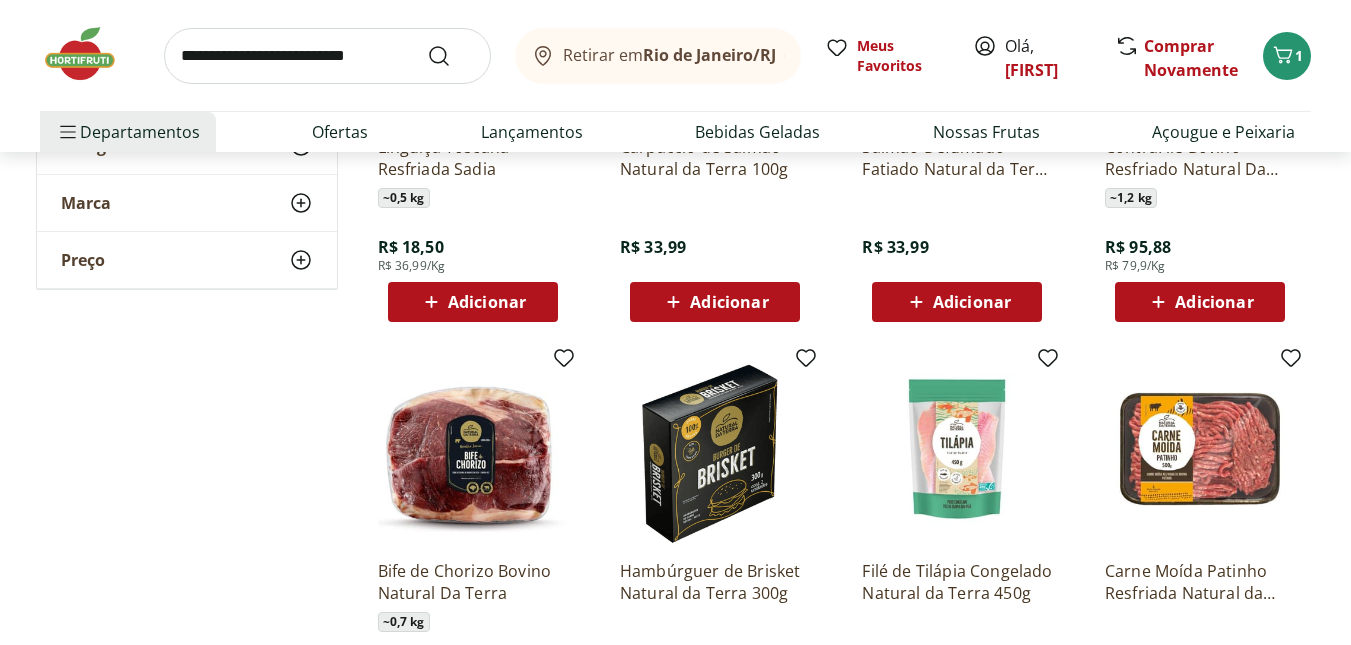 scroll, scrollTop: 0, scrollLeft: 0, axis: both 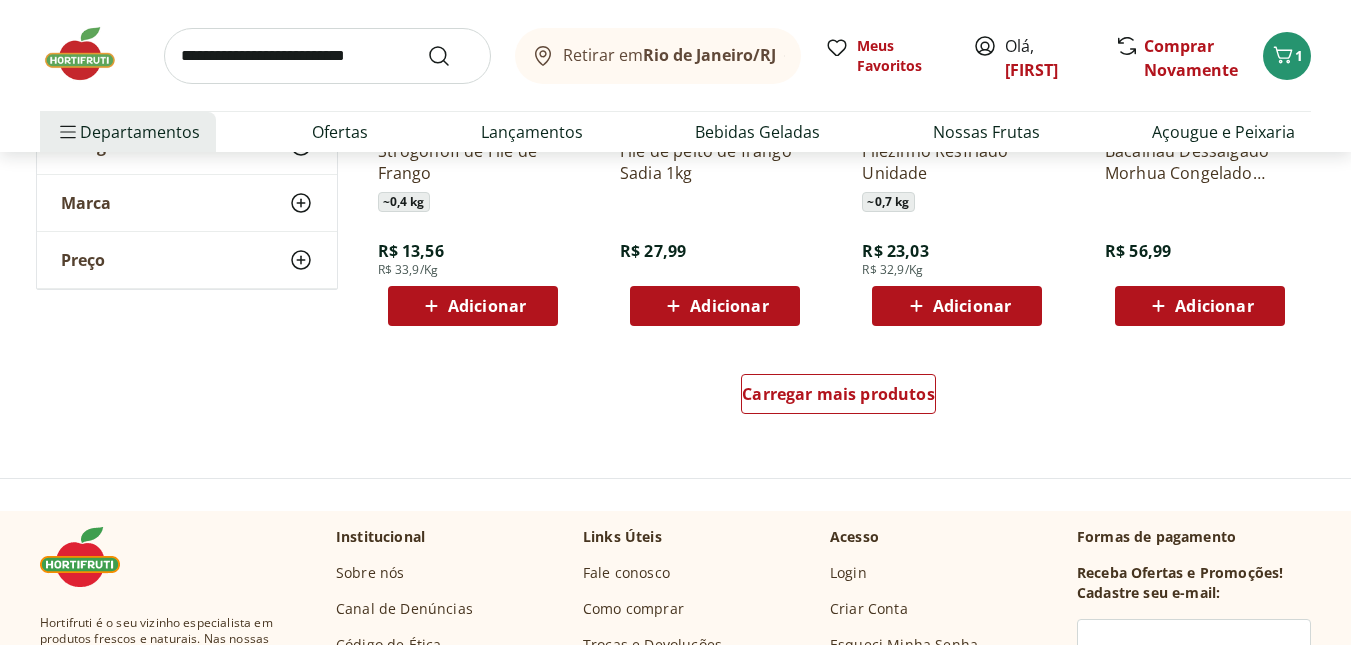 click at bounding box center (327, 56) 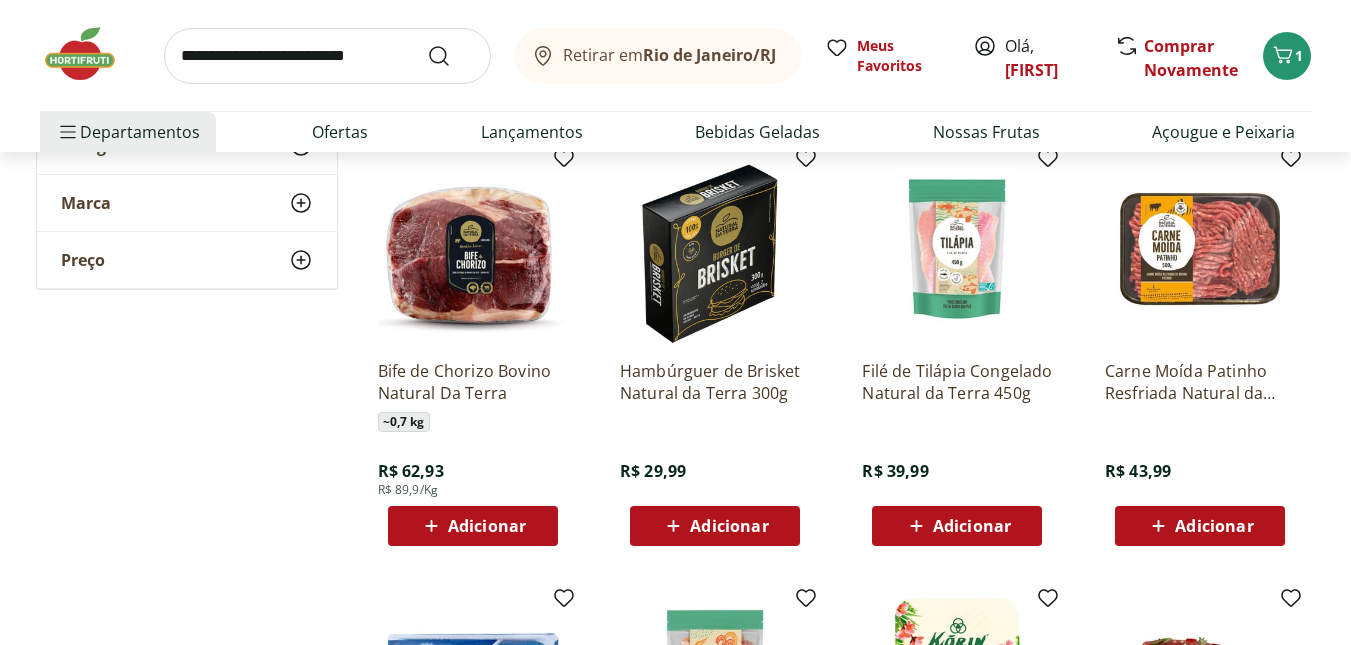 scroll, scrollTop: 1400, scrollLeft: 0, axis: vertical 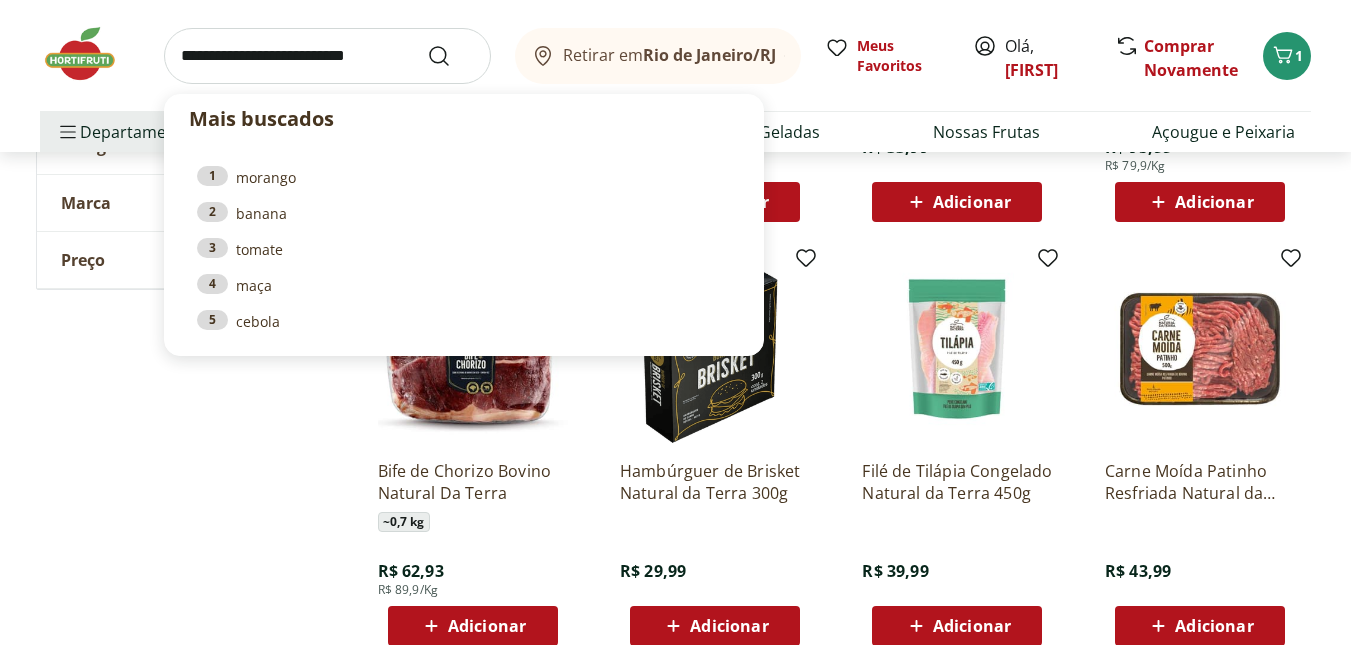 click at bounding box center (327, 56) 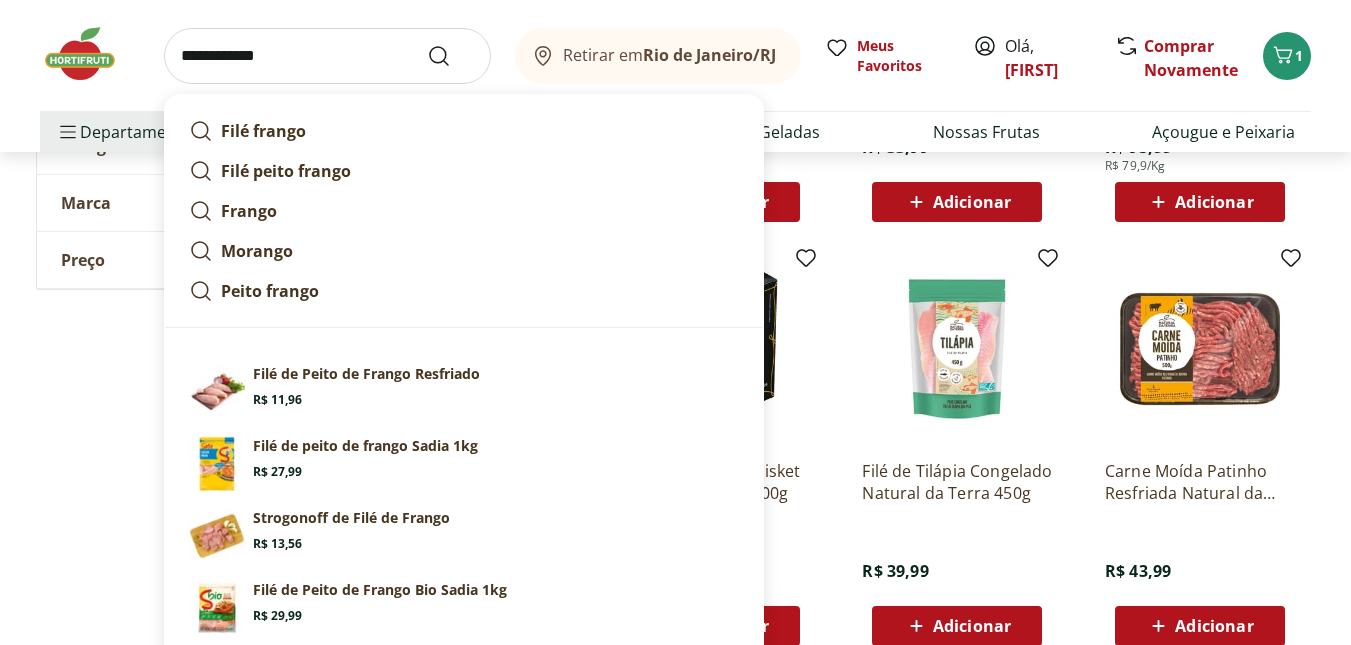 type on "**********" 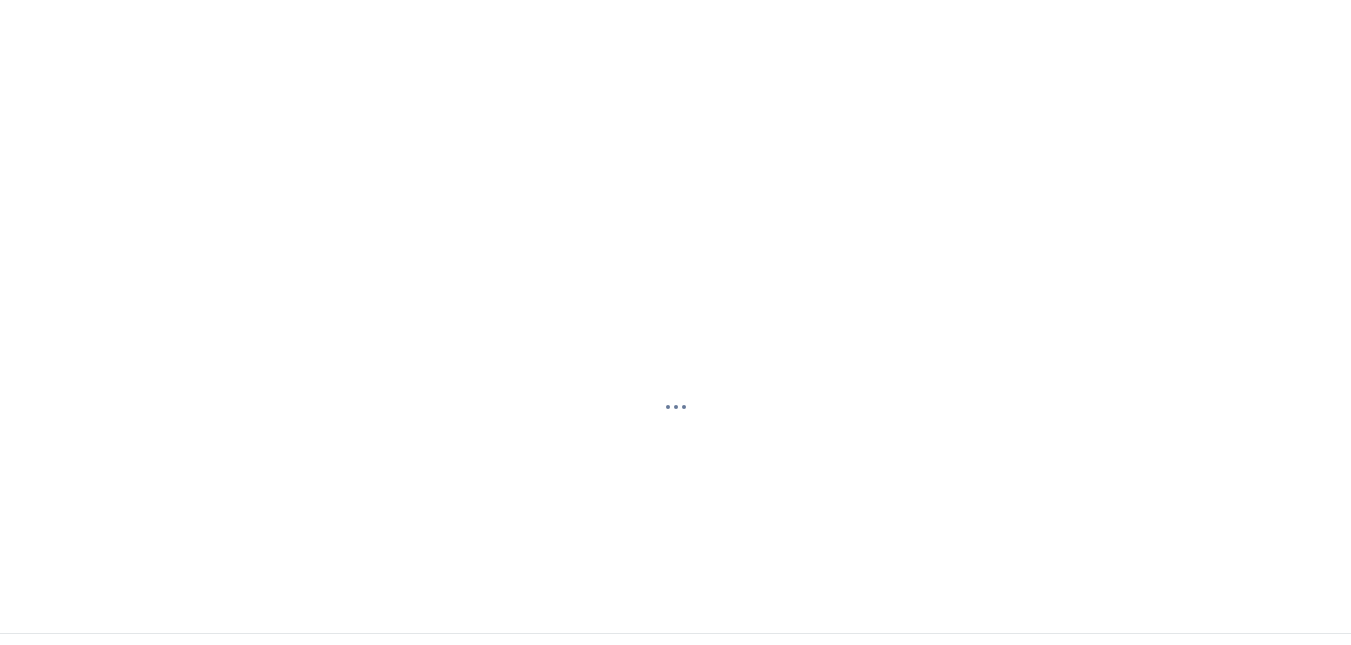 scroll, scrollTop: 0, scrollLeft: 0, axis: both 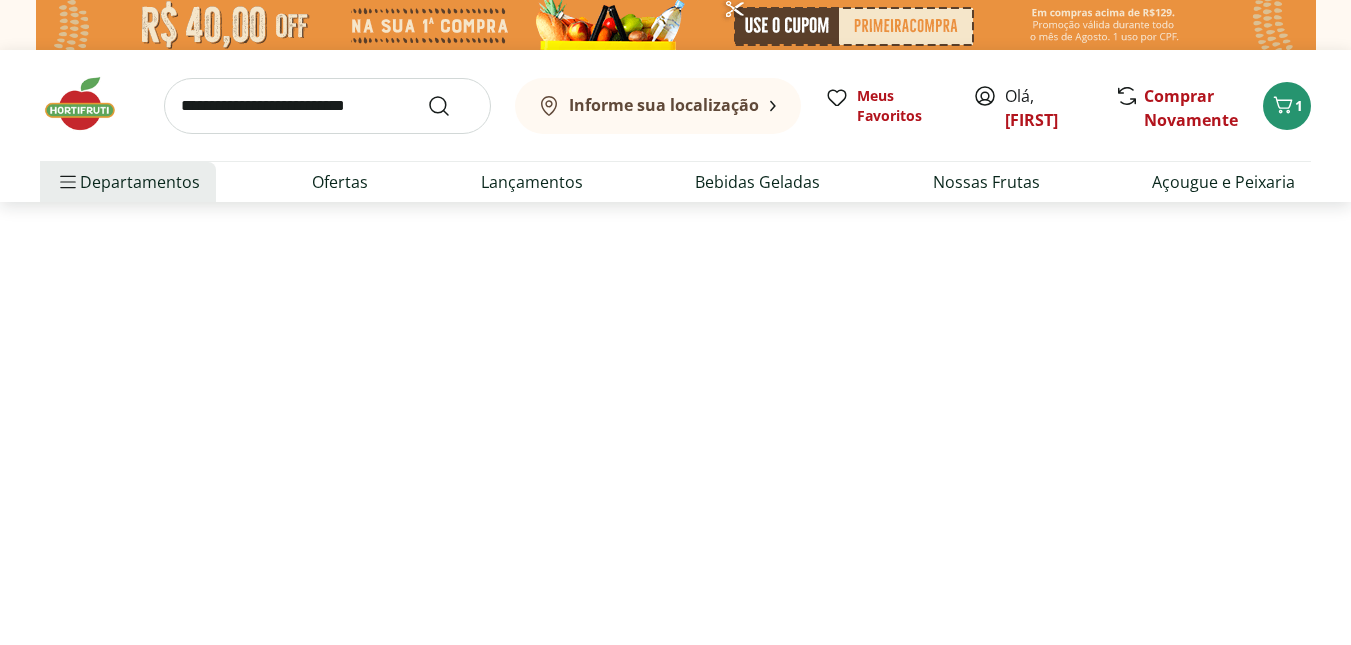 select on "**********" 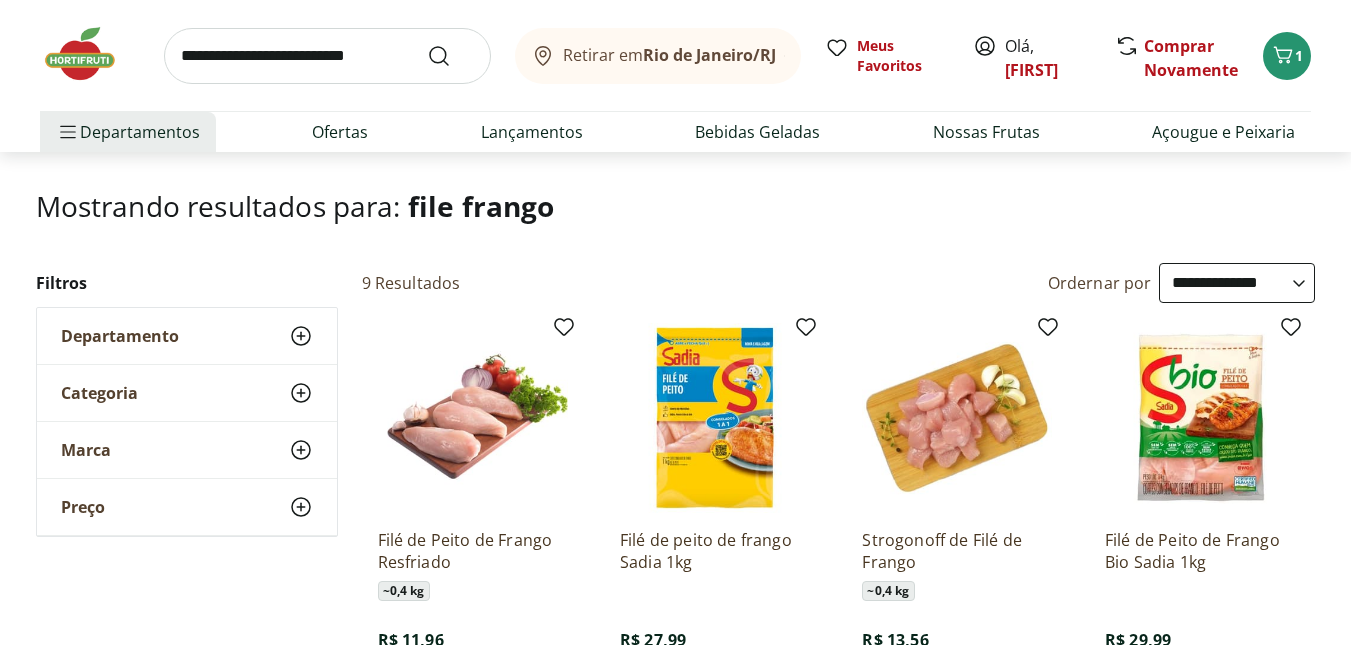 scroll, scrollTop: 200, scrollLeft: 0, axis: vertical 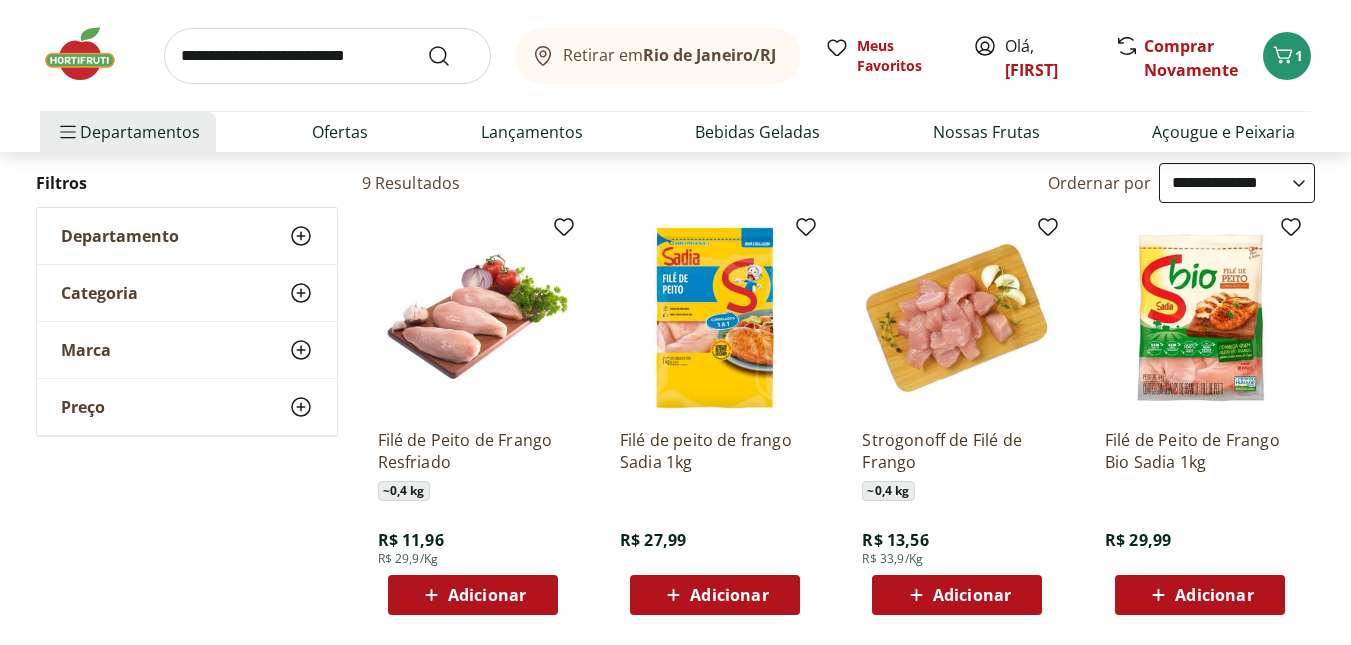 click on "Adicionar" at bounding box center [487, 595] 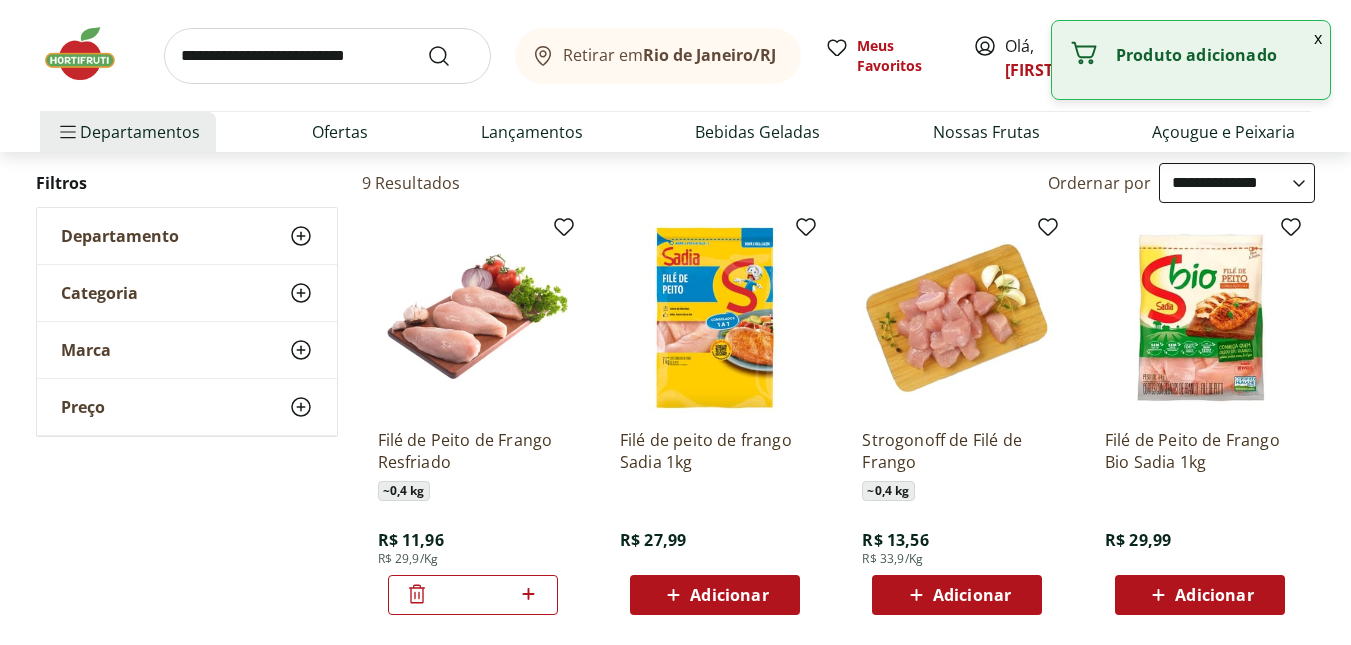 click 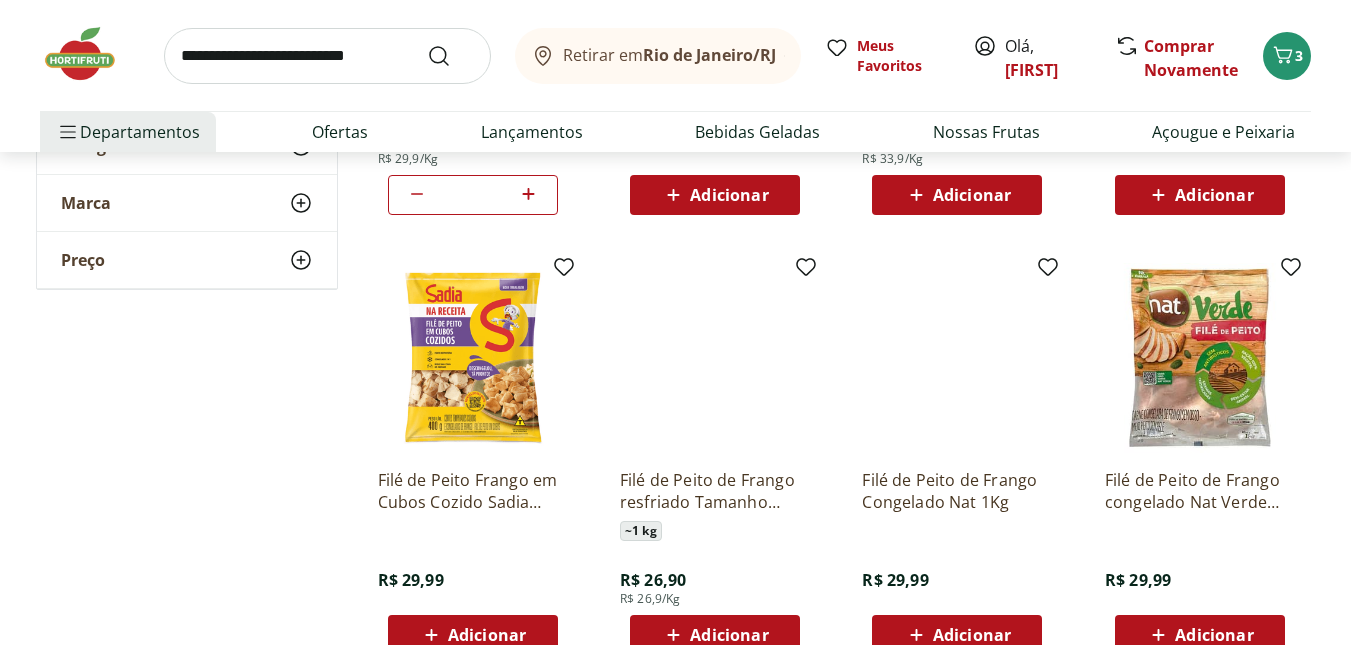 scroll, scrollTop: 400, scrollLeft: 0, axis: vertical 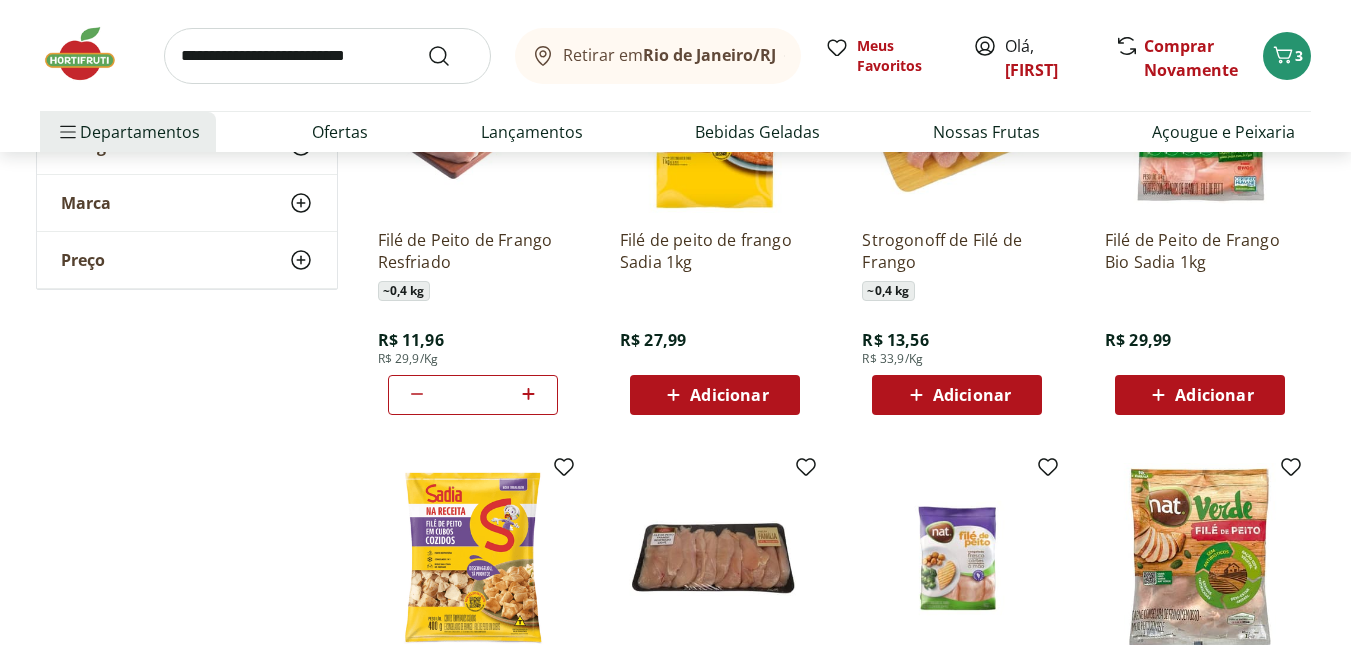 click 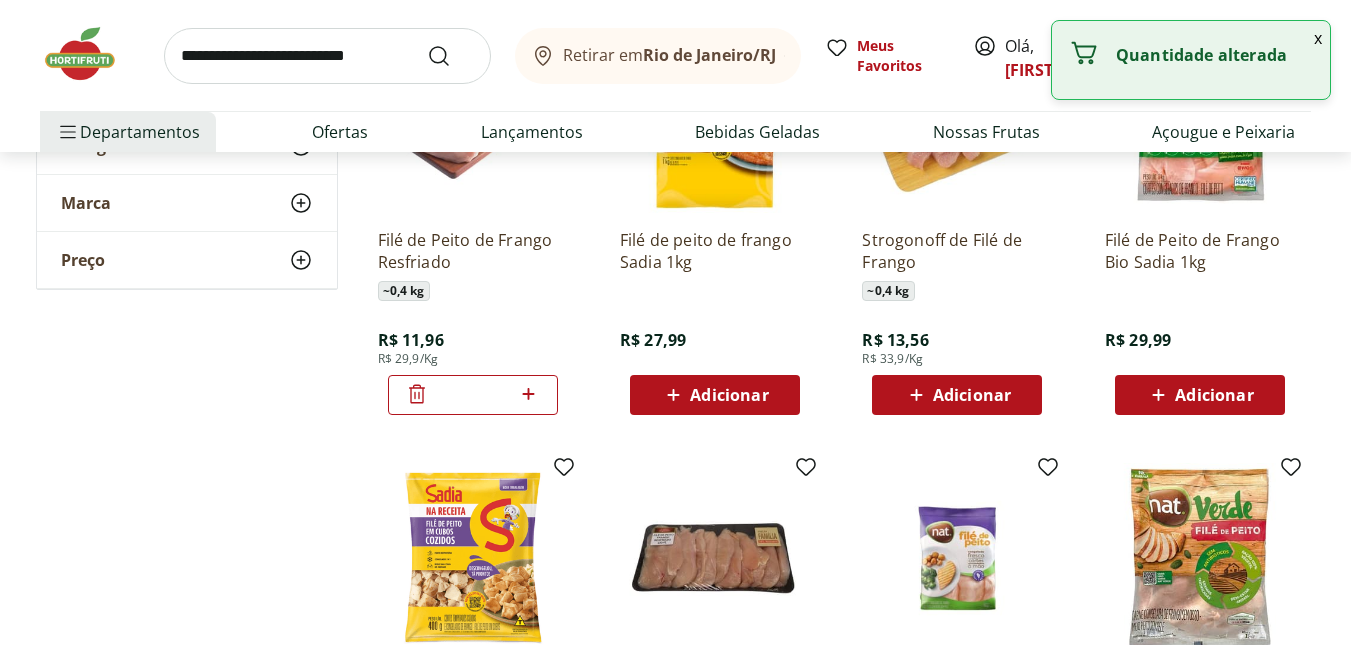 click 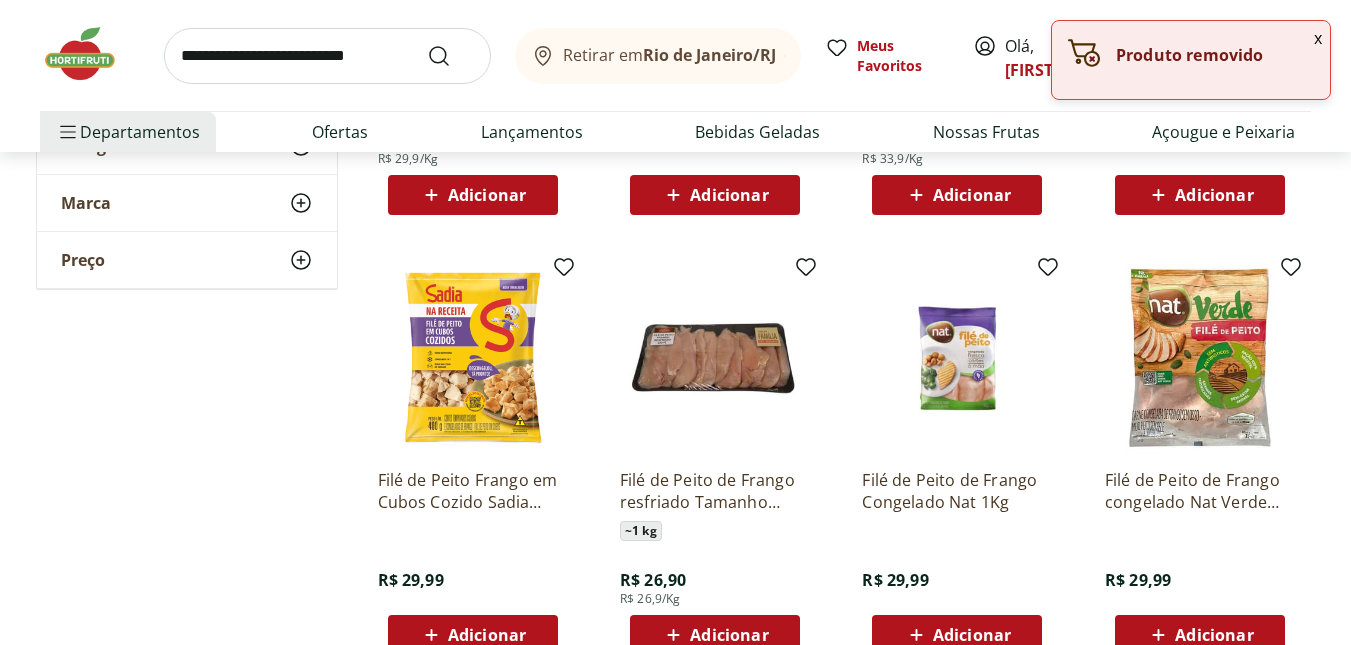 scroll, scrollTop: 700, scrollLeft: 0, axis: vertical 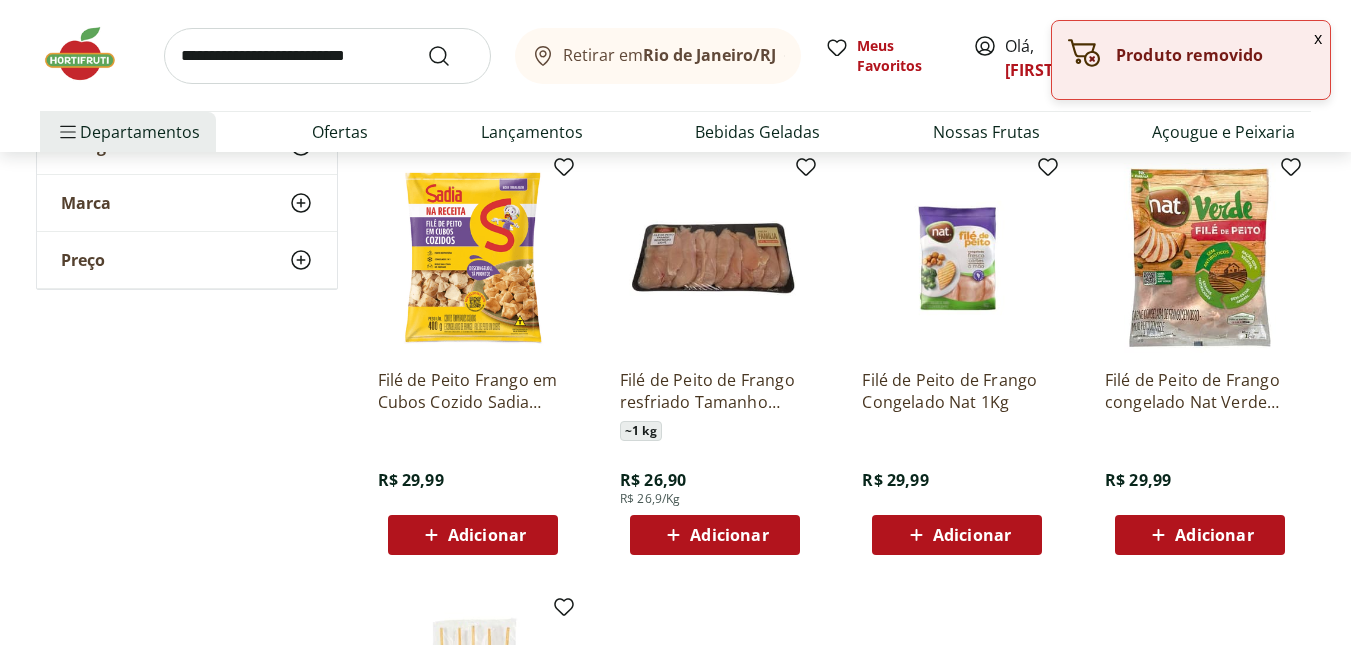 click on "Adicionar" at bounding box center (729, 535) 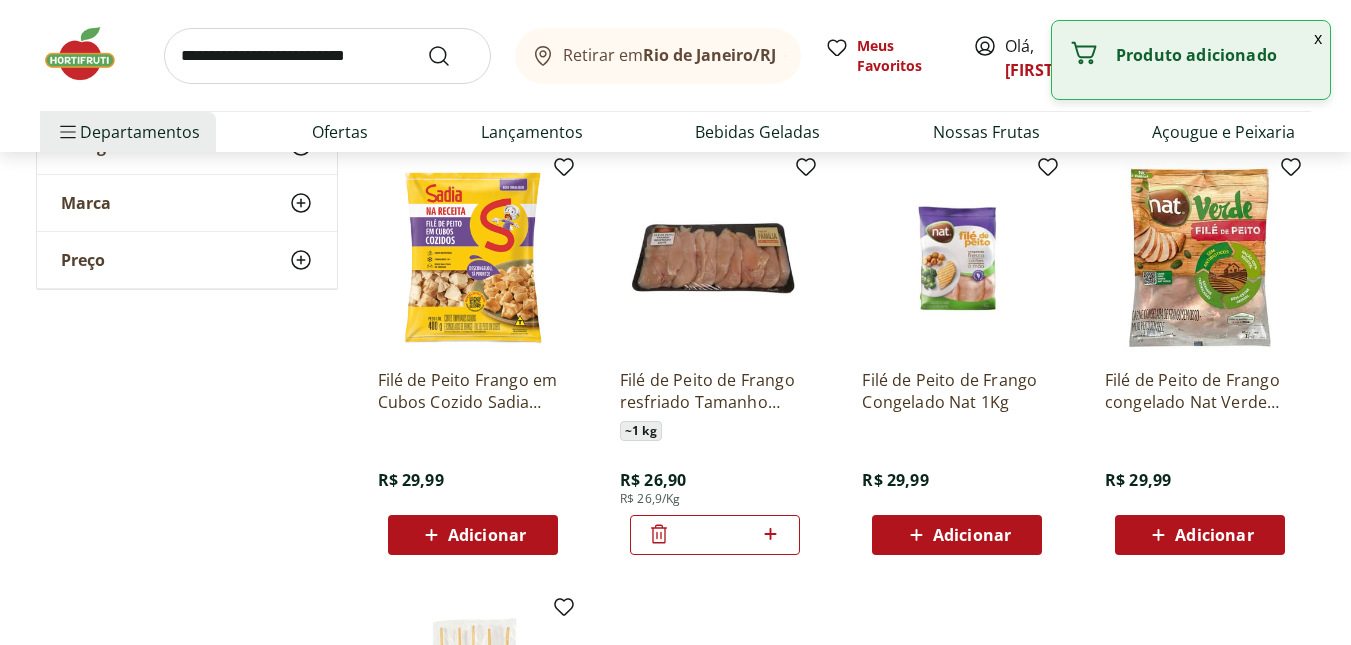 click at bounding box center [327, 56] 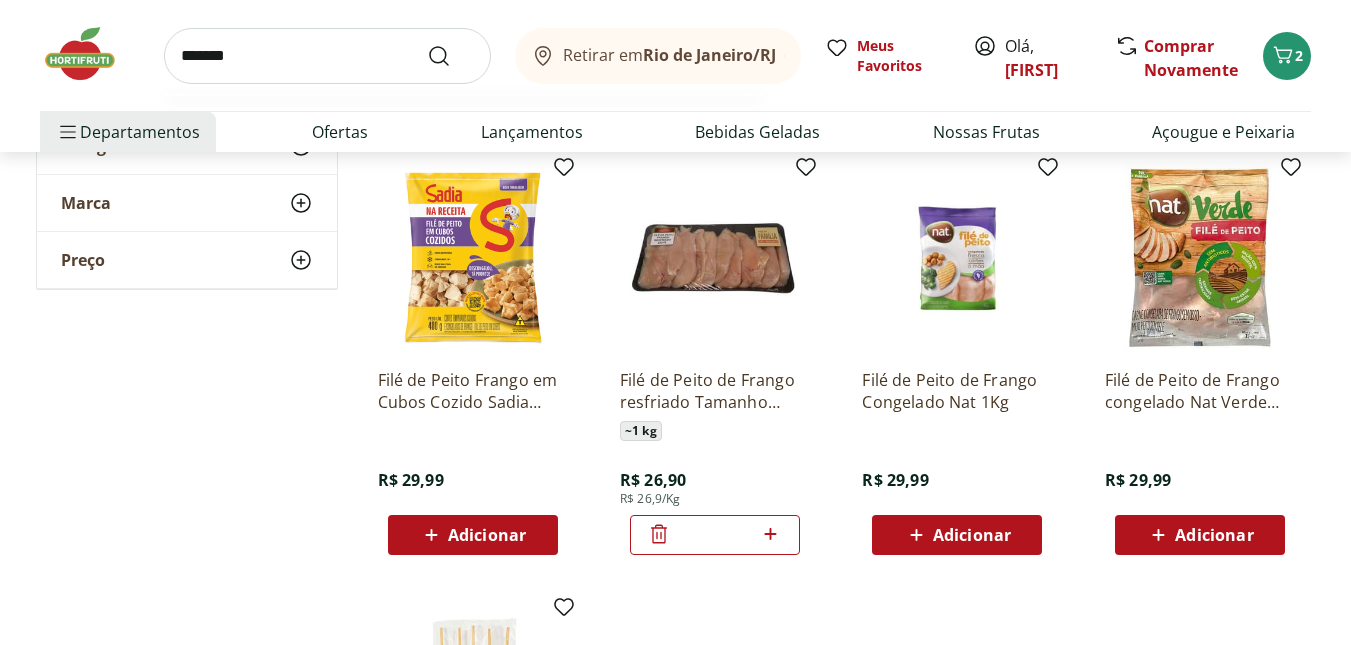 type on "*******" 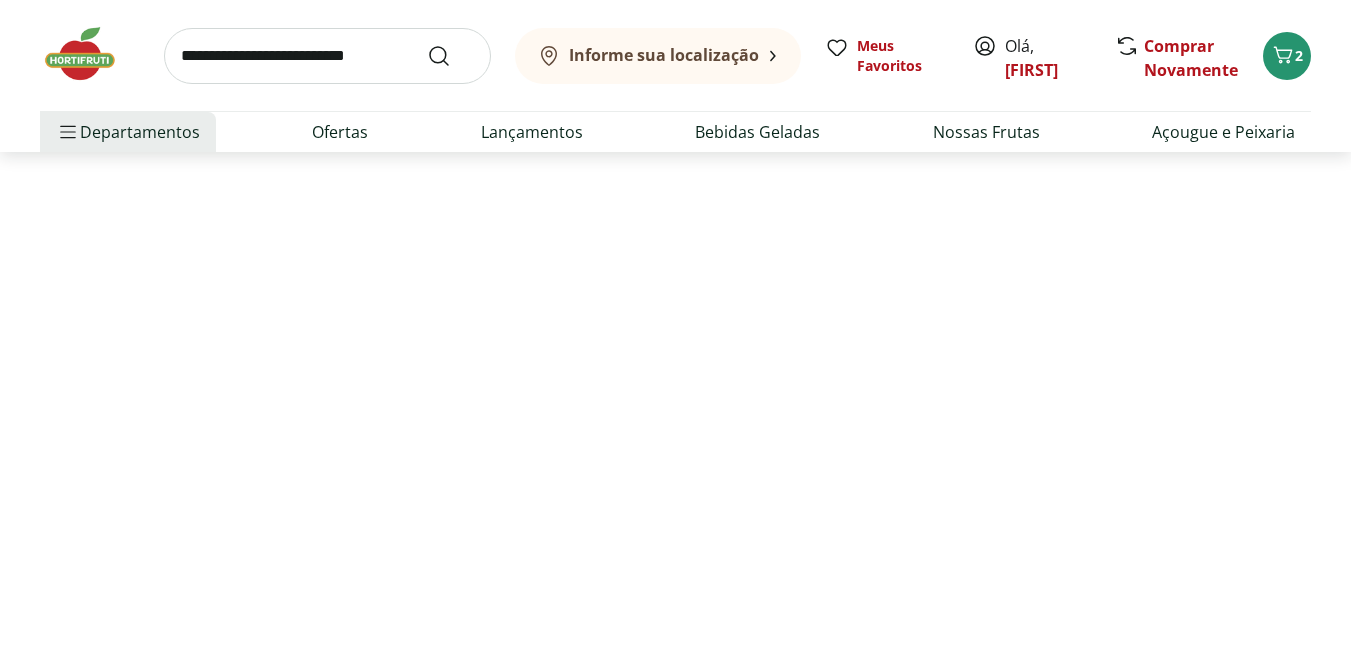 scroll, scrollTop: 0, scrollLeft: 0, axis: both 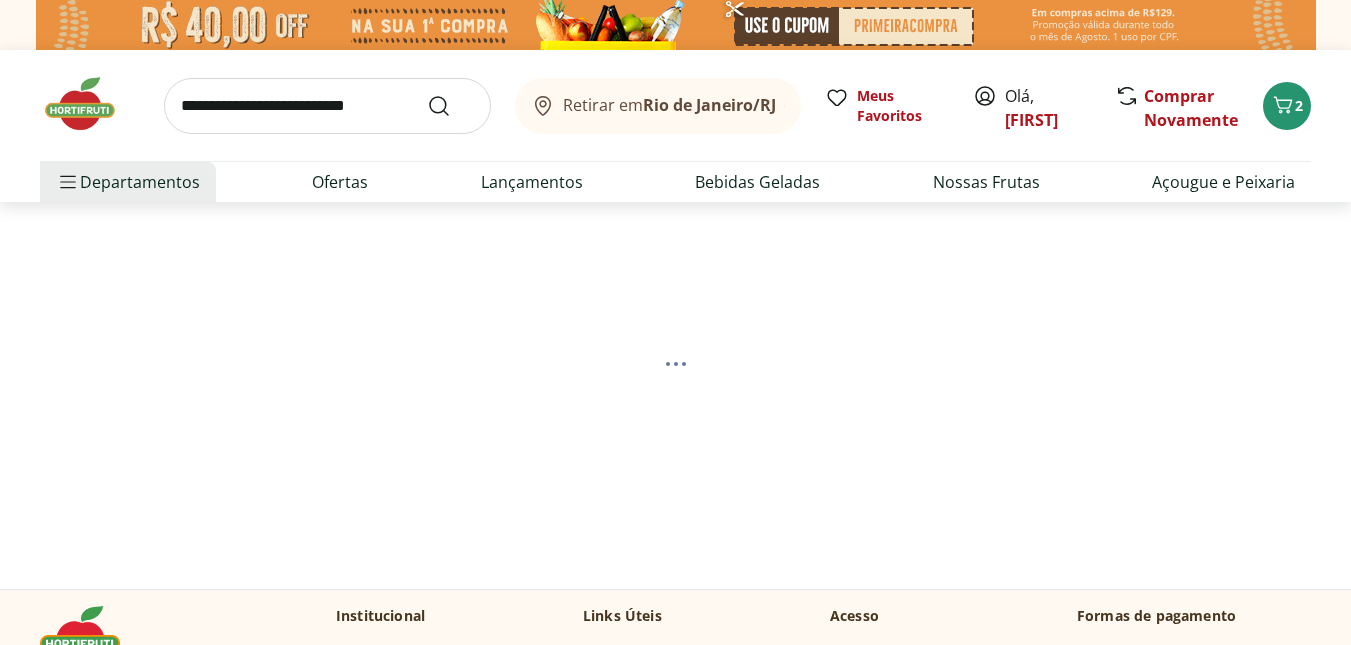 select on "**********" 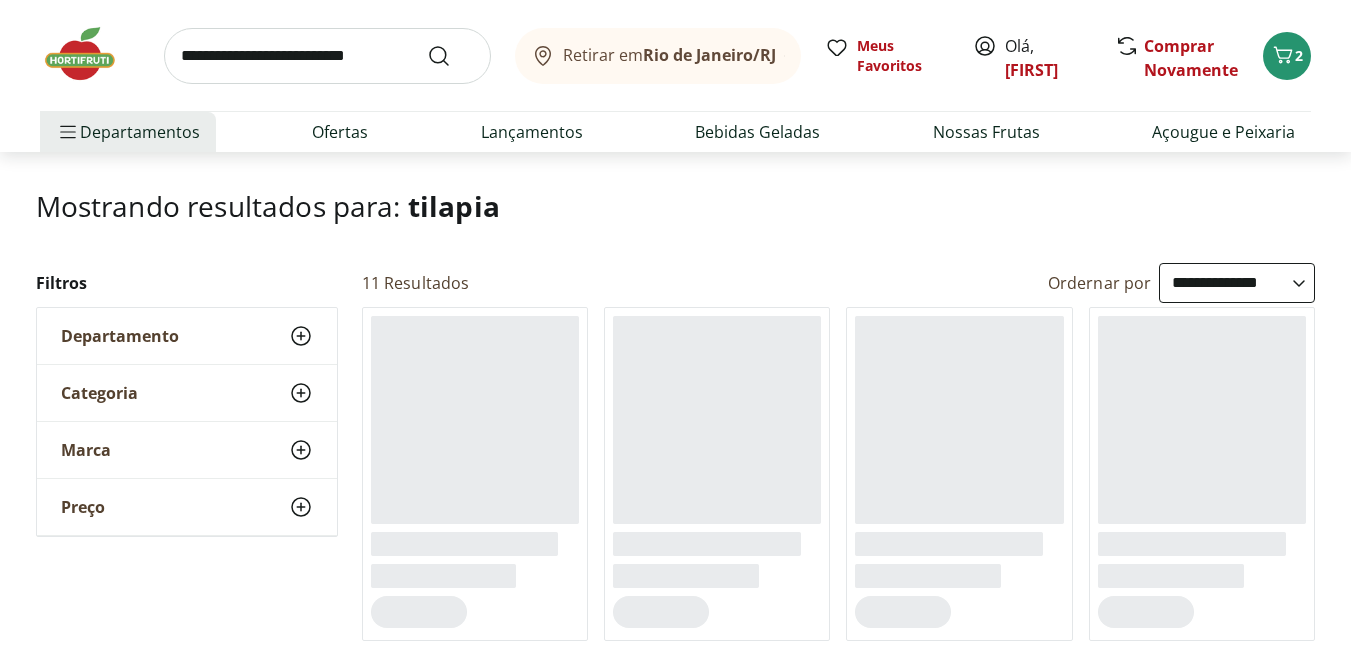 scroll, scrollTop: 200, scrollLeft: 0, axis: vertical 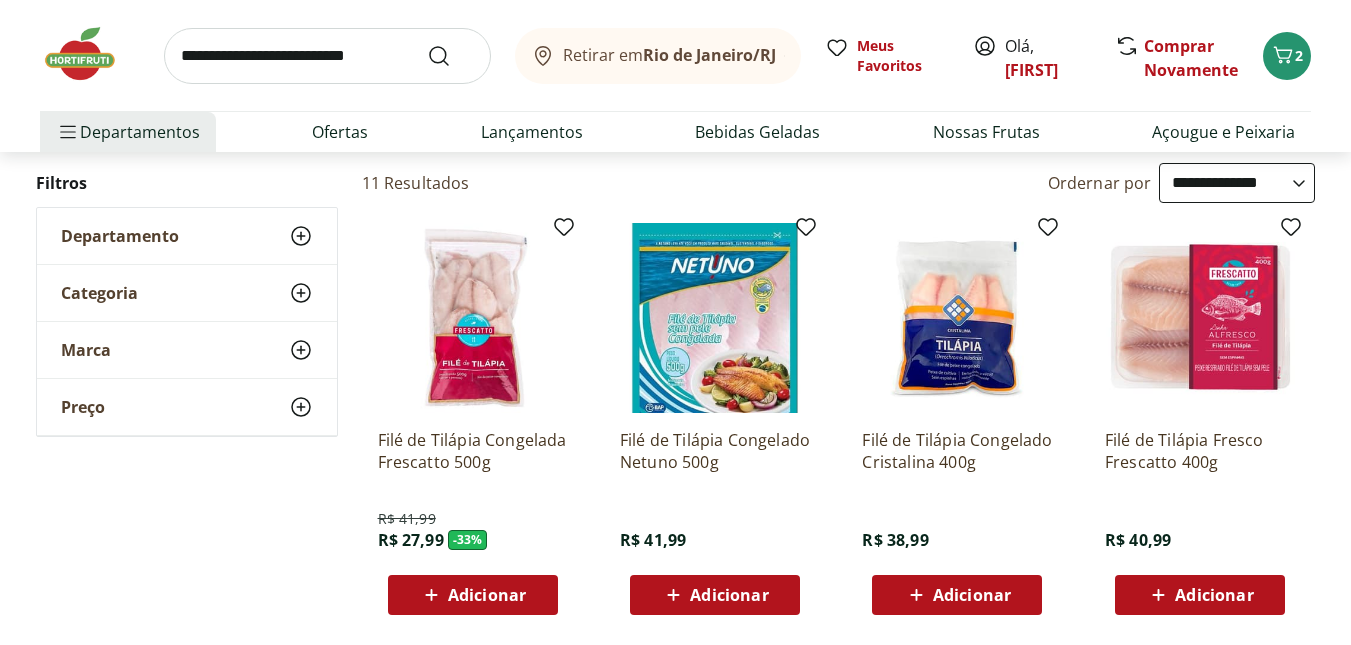 click on "Adicionar" at bounding box center [487, 595] 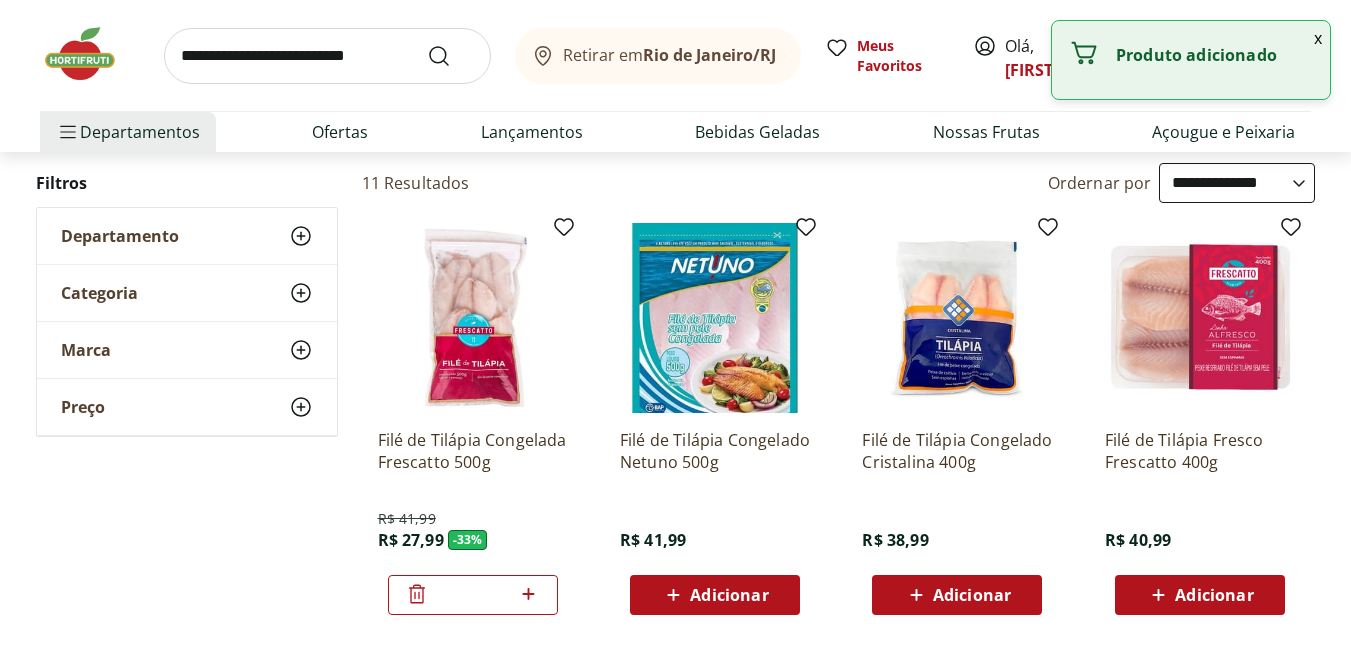 click at bounding box center [327, 56] 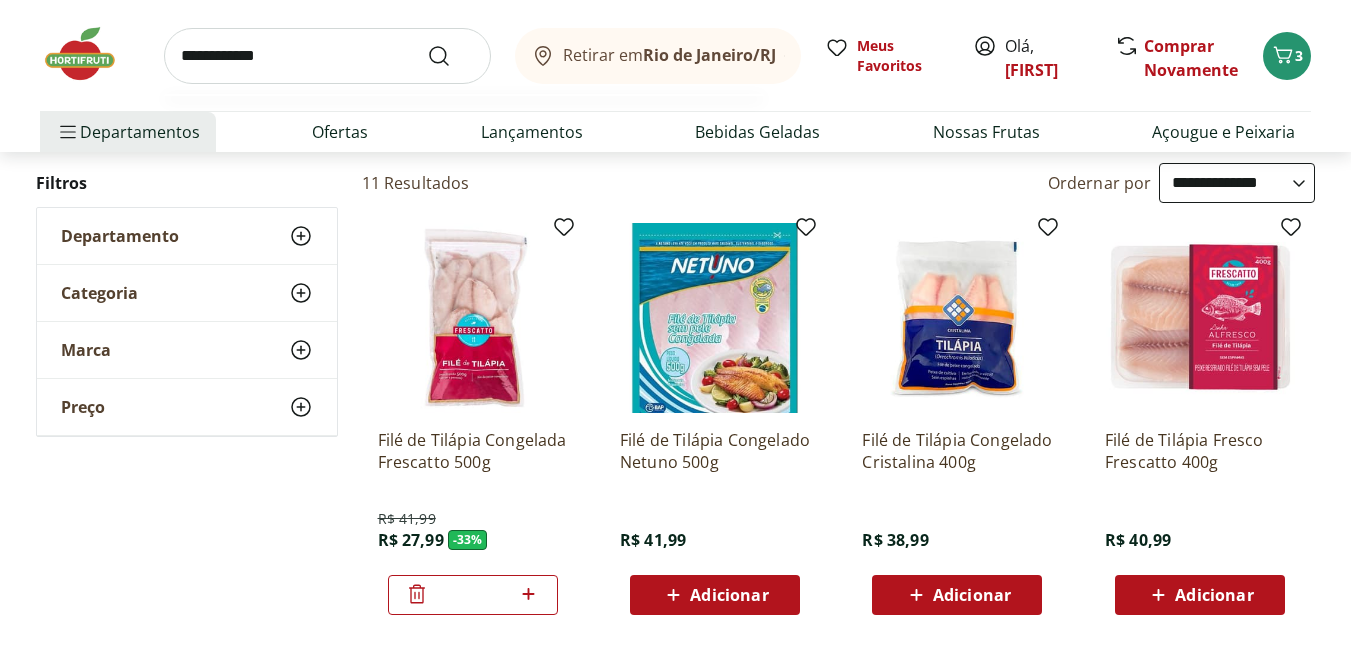type on "**********" 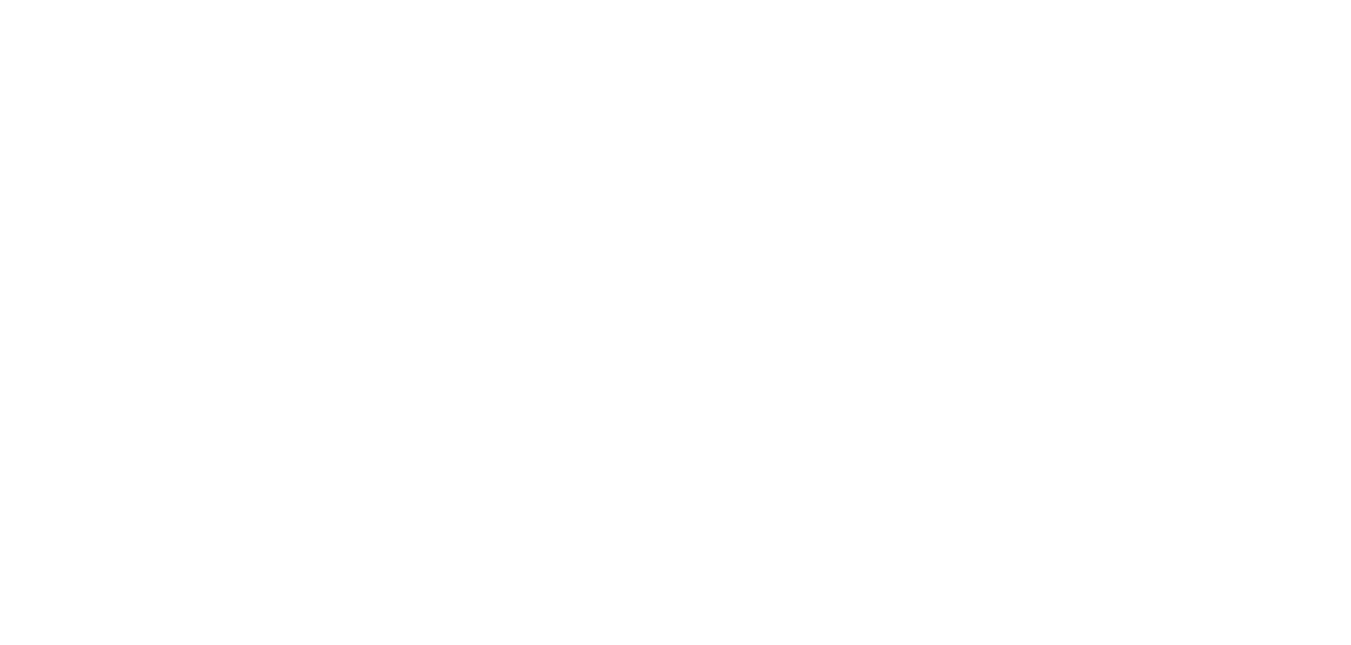 scroll, scrollTop: 0, scrollLeft: 0, axis: both 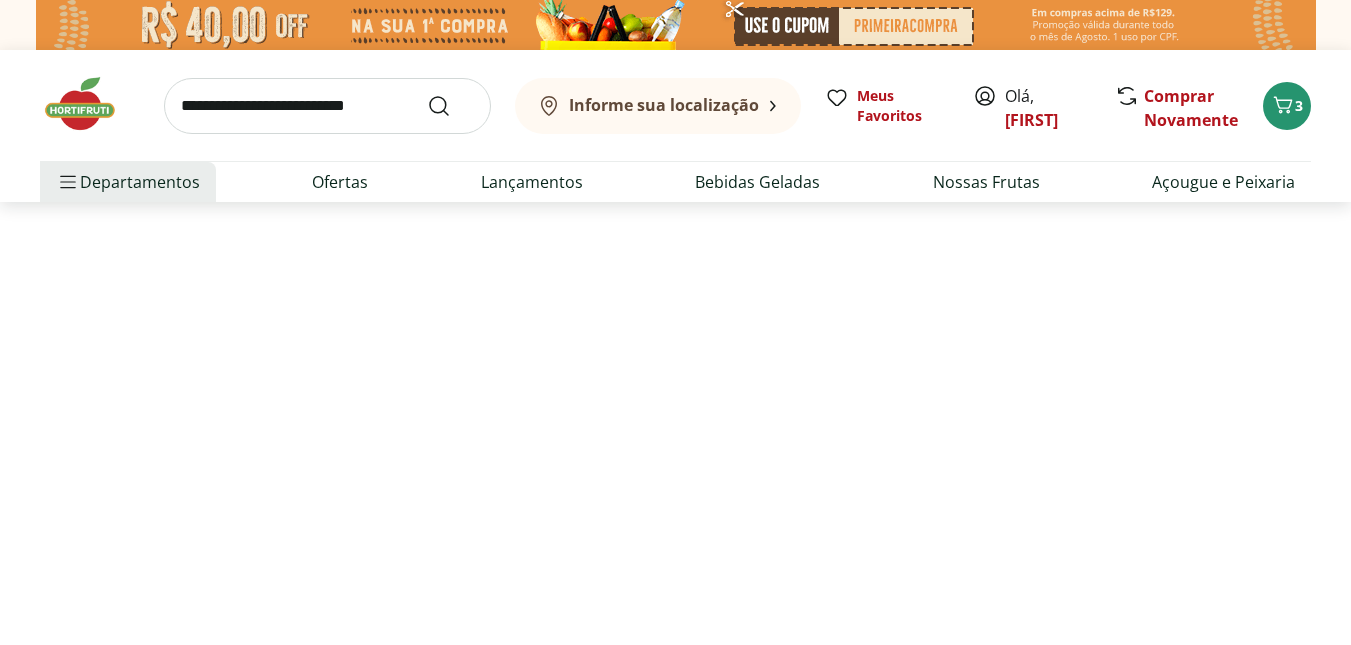 select on "**********" 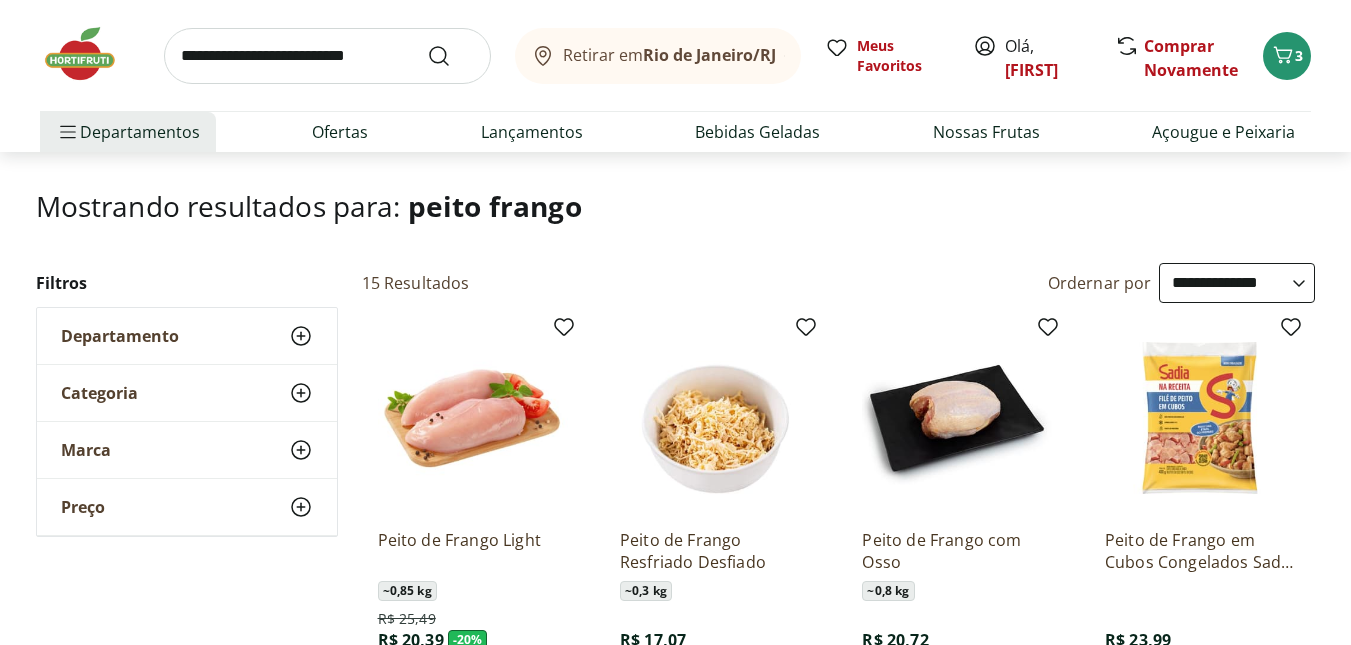 scroll, scrollTop: 200, scrollLeft: 0, axis: vertical 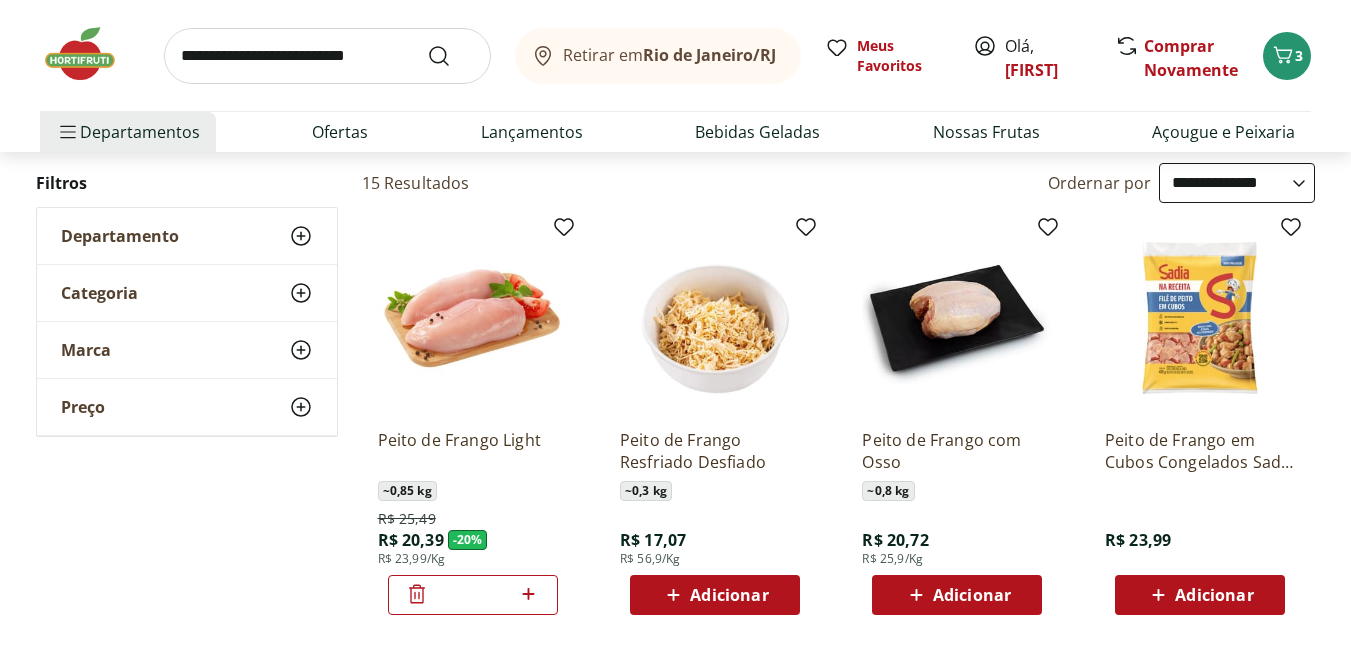 click 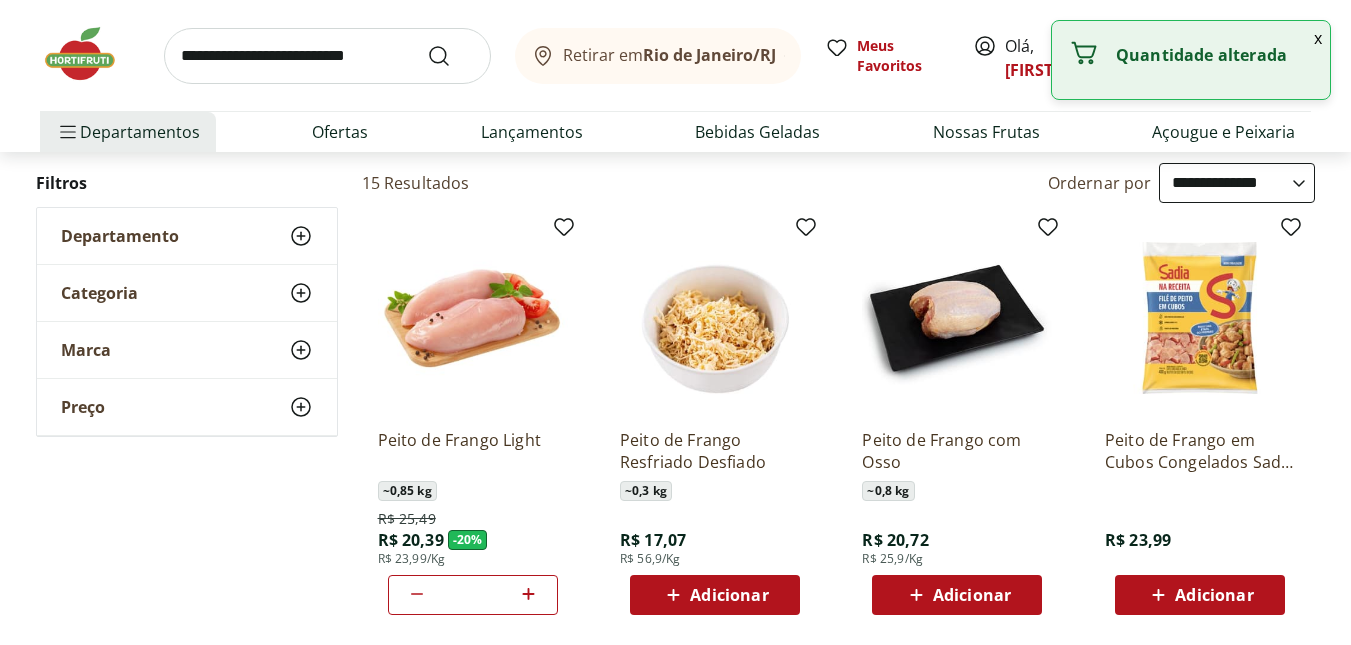 click 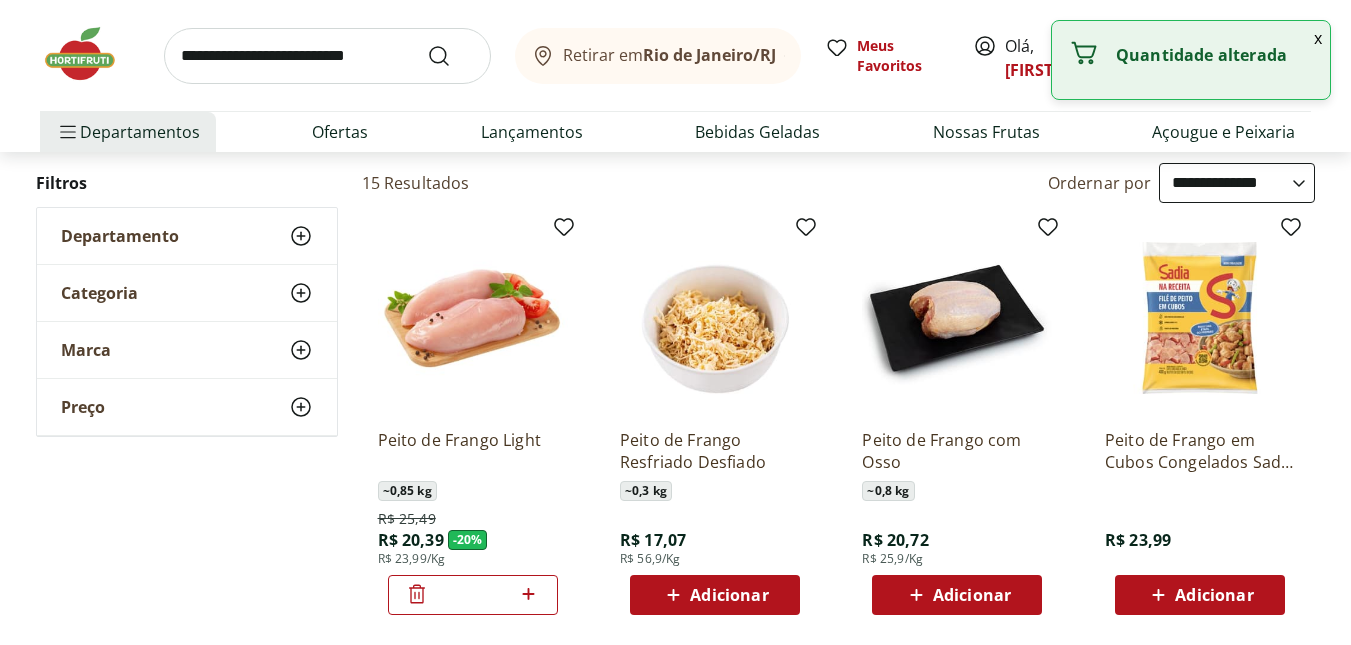 scroll, scrollTop: 300, scrollLeft: 0, axis: vertical 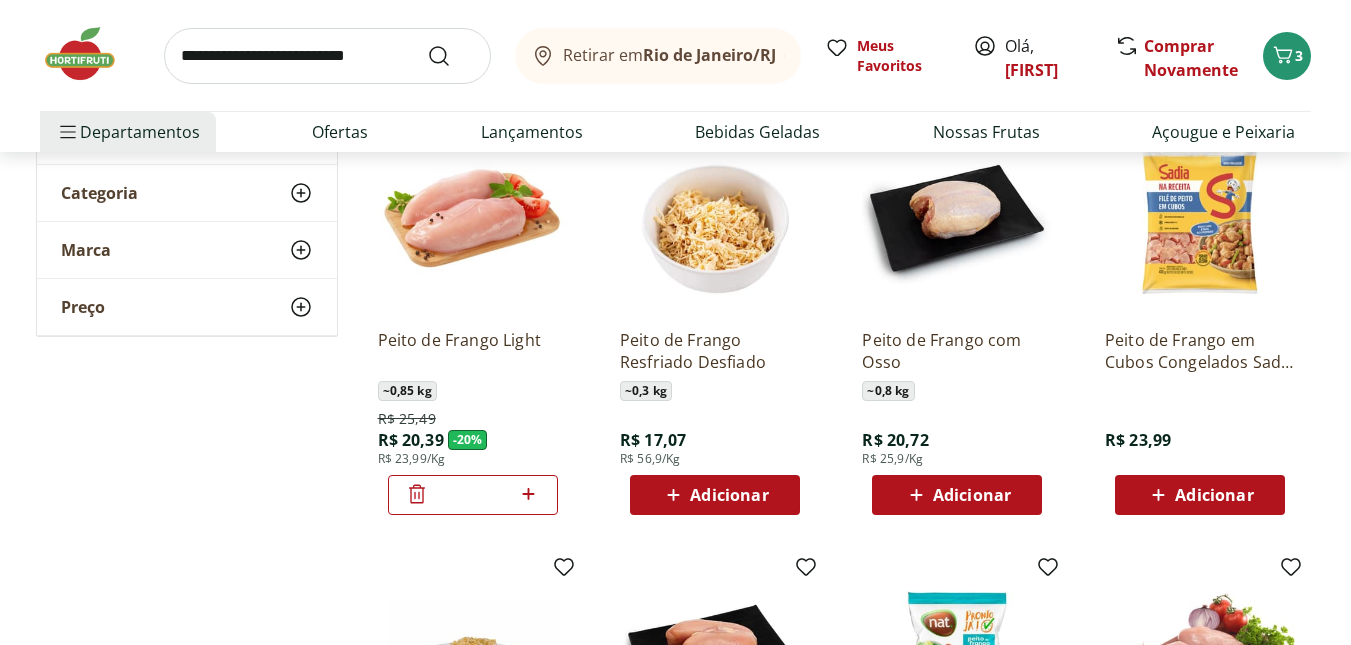click at bounding box center [327, 56] 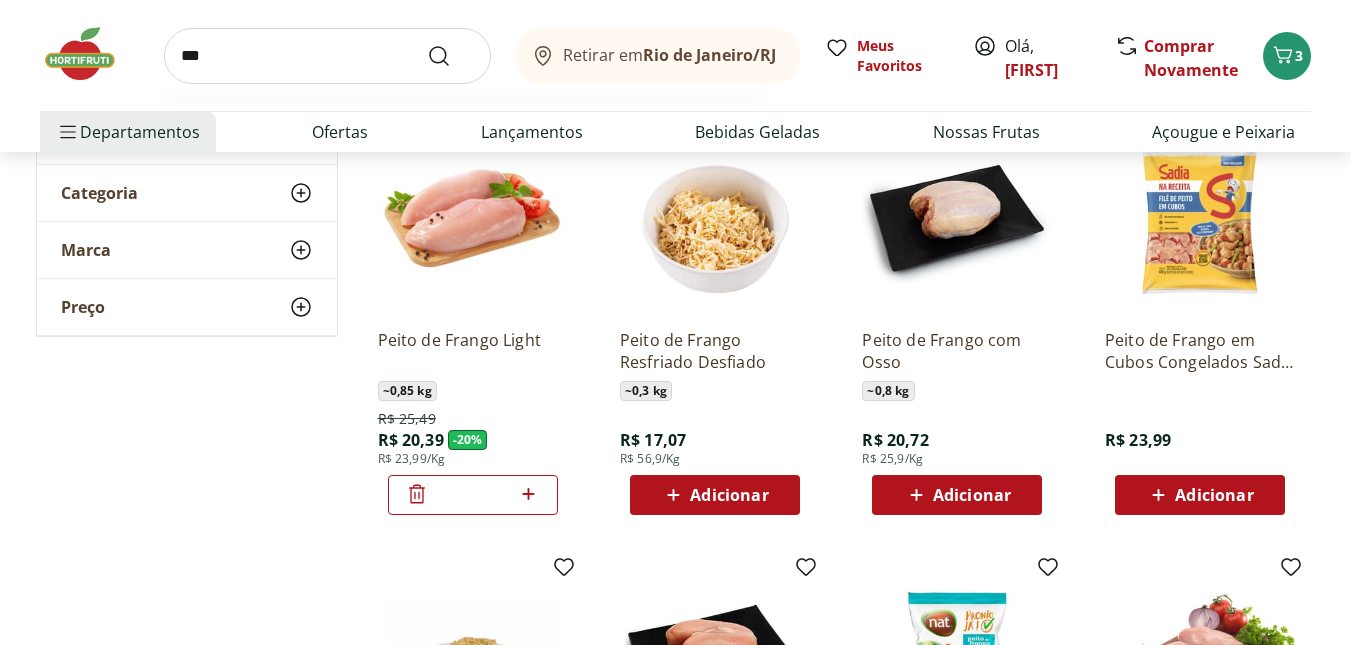 type on "***" 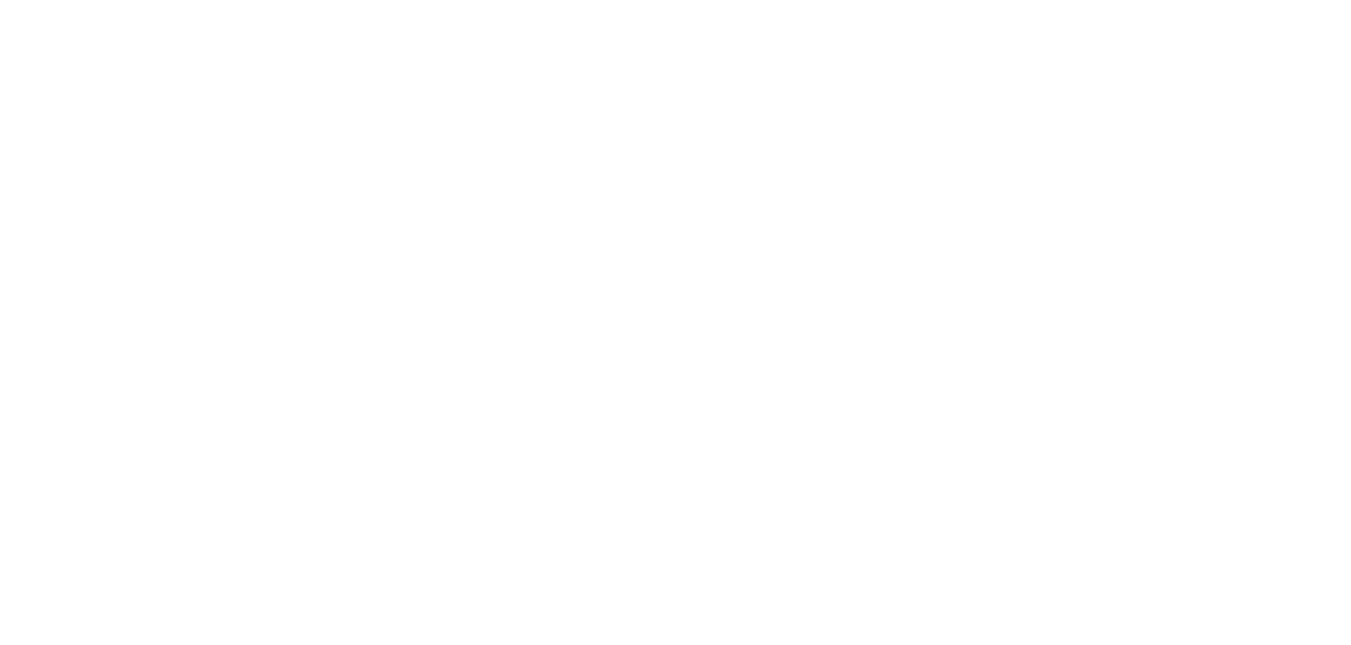 scroll, scrollTop: 0, scrollLeft: 0, axis: both 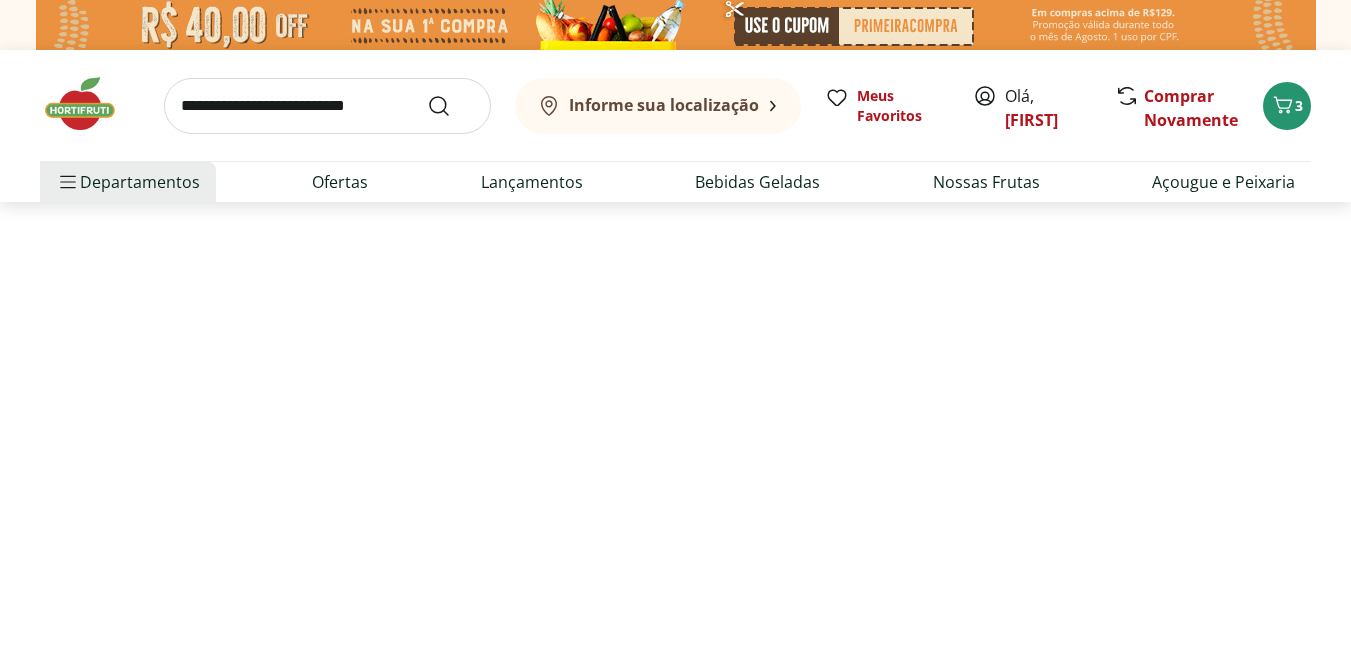 select on "**********" 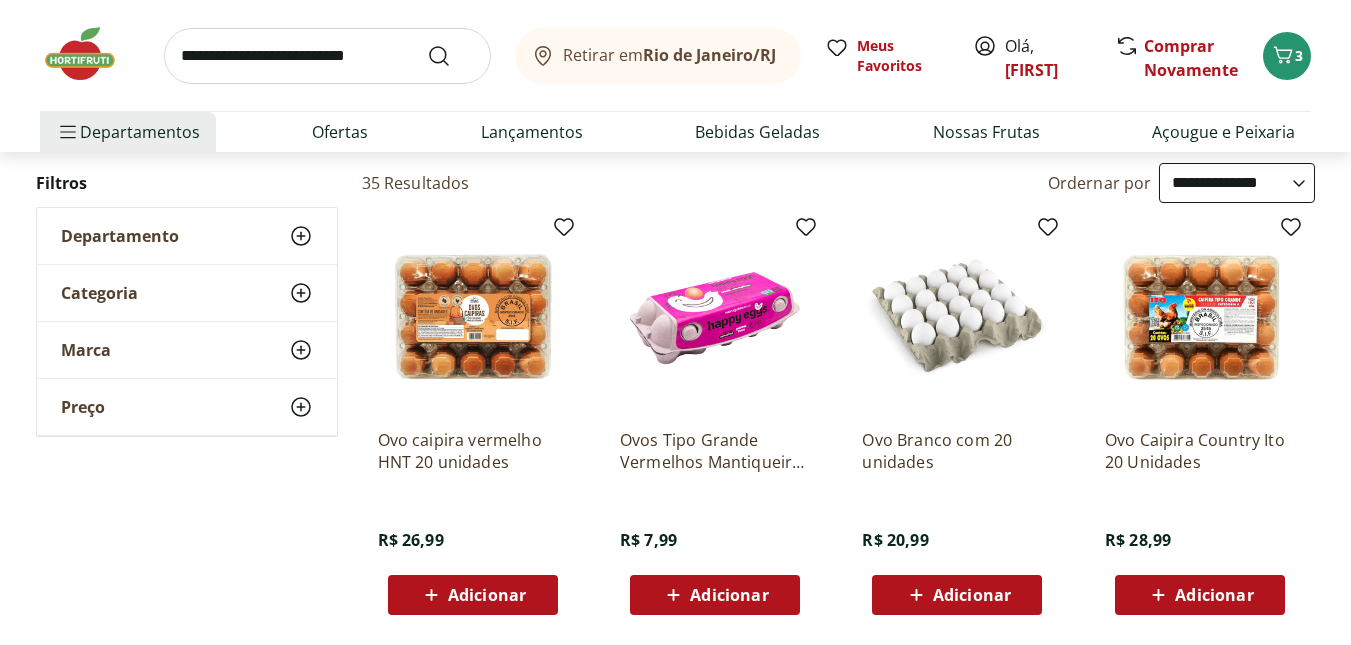 scroll, scrollTop: 300, scrollLeft: 0, axis: vertical 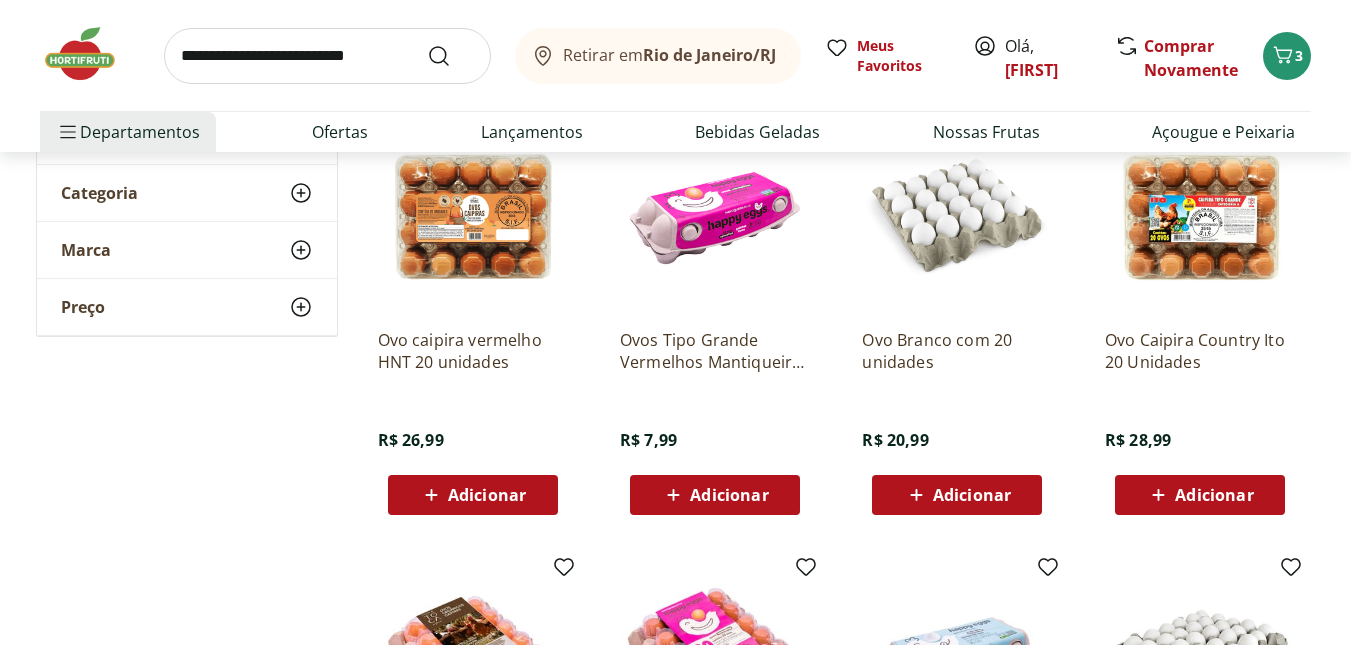 click on "Adicionar" at bounding box center (729, 495) 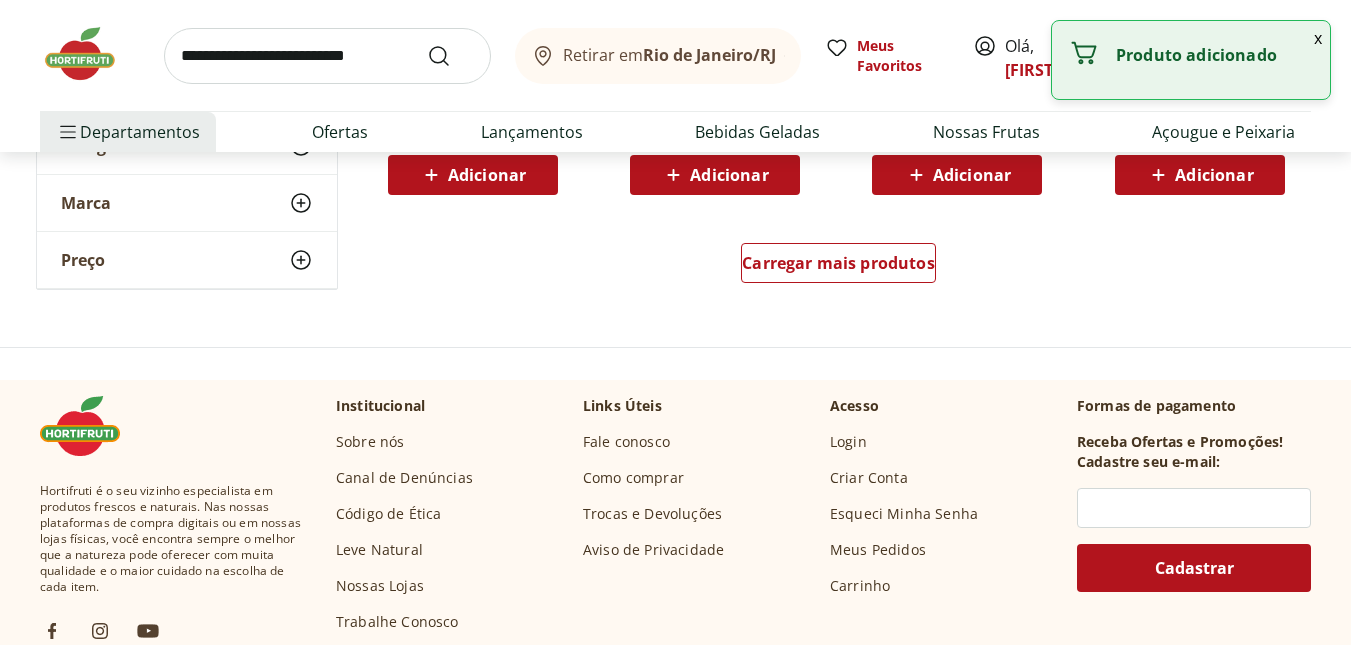 scroll, scrollTop: 1200, scrollLeft: 0, axis: vertical 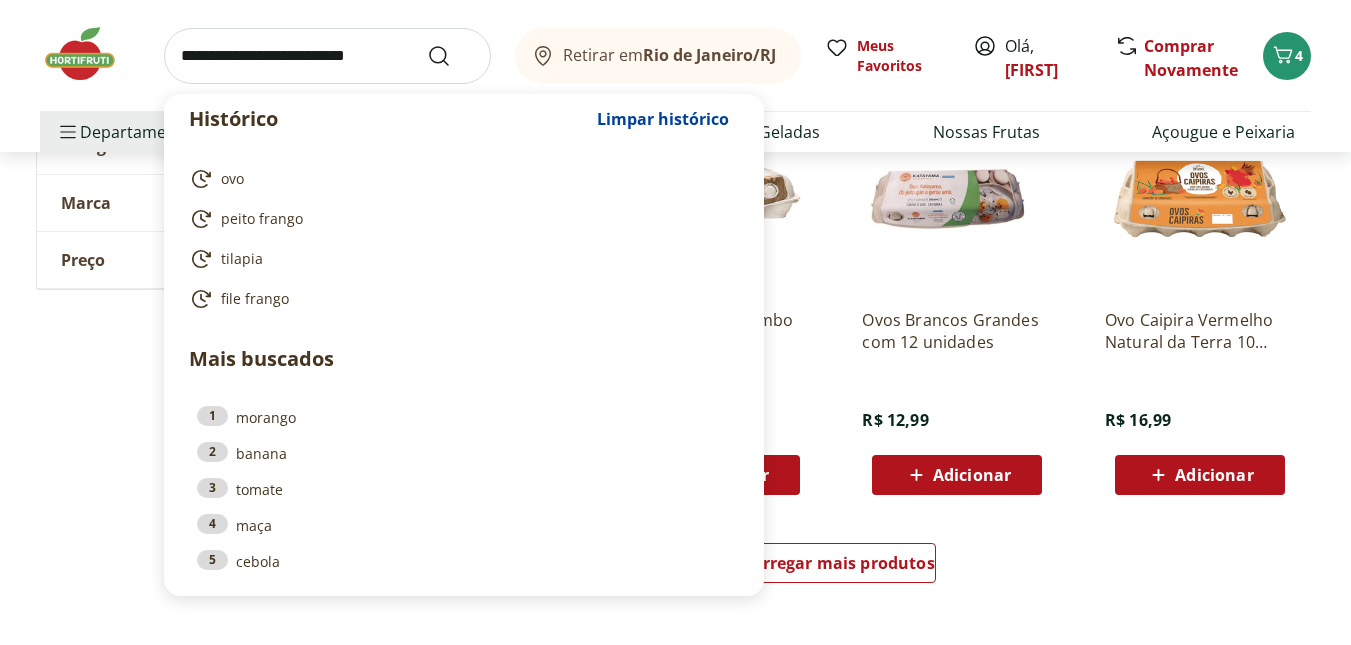 click at bounding box center (327, 56) 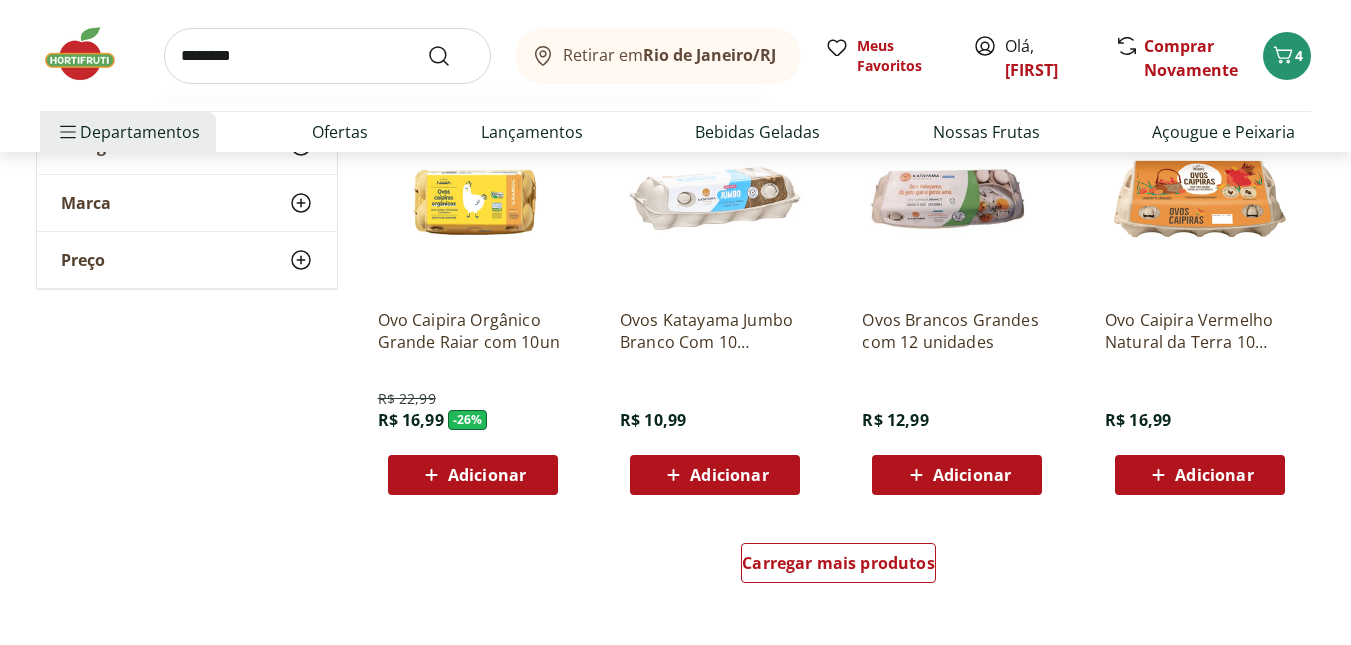type on "********" 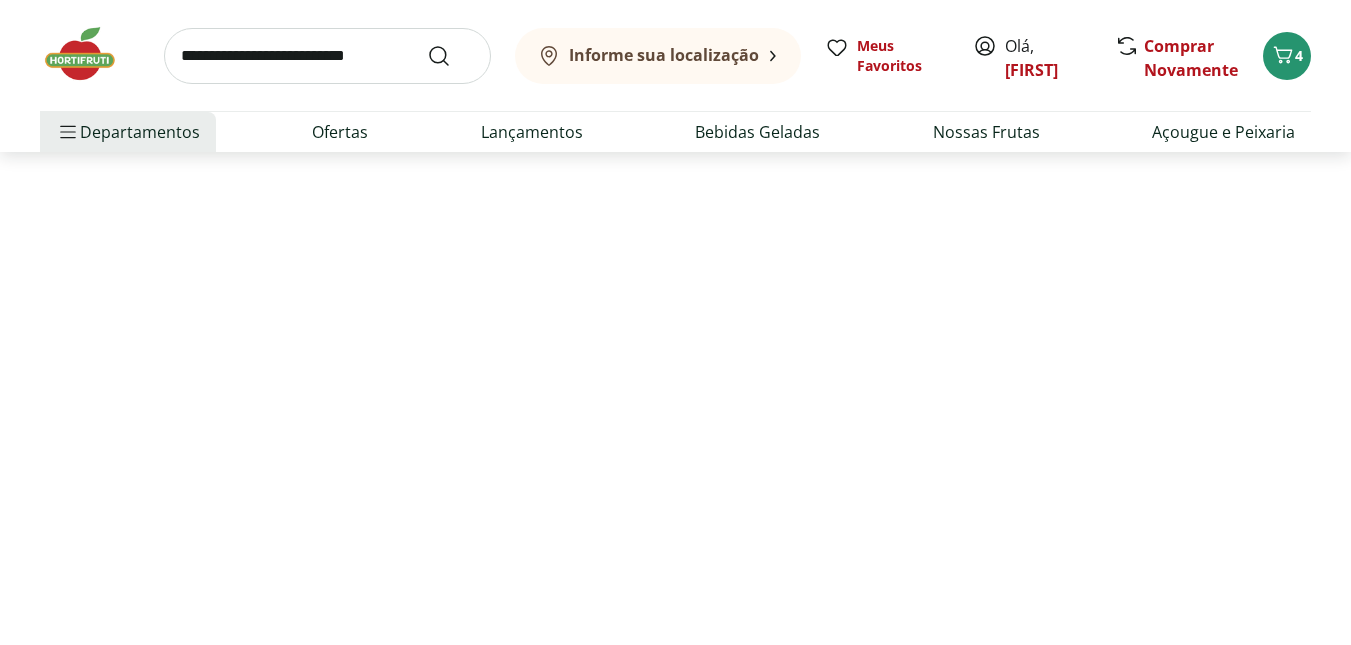 scroll, scrollTop: 0, scrollLeft: 0, axis: both 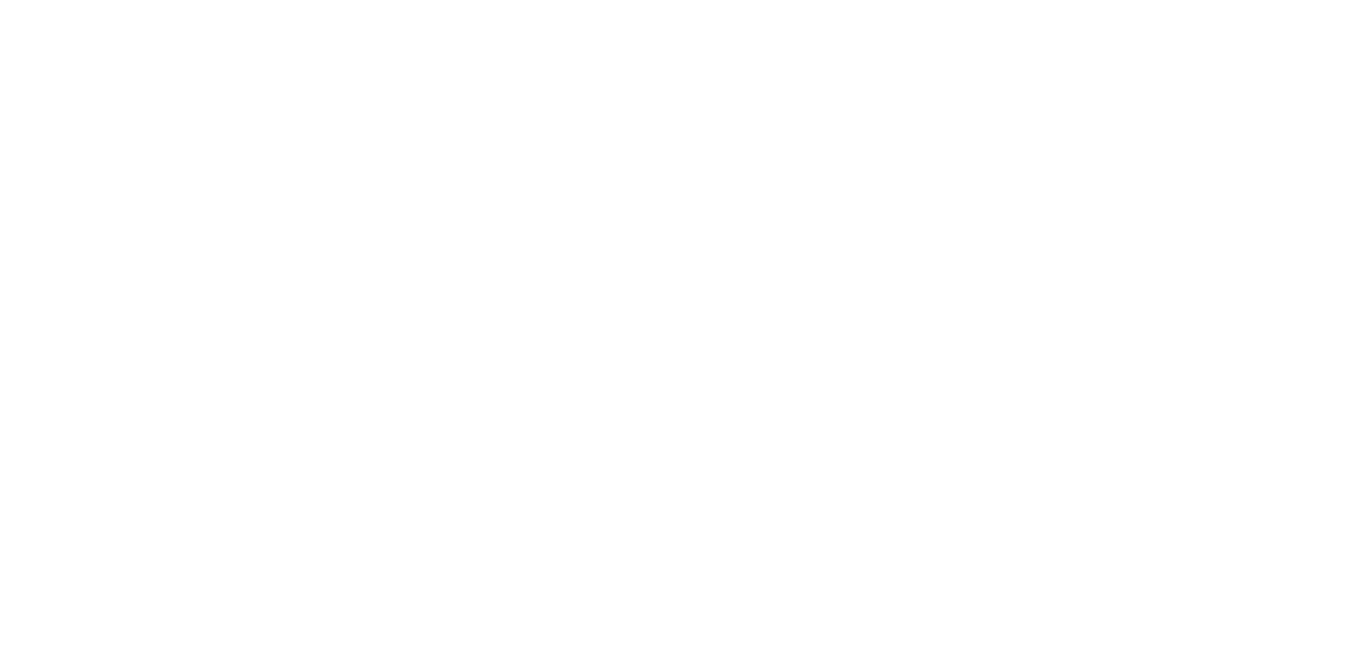 select on "**********" 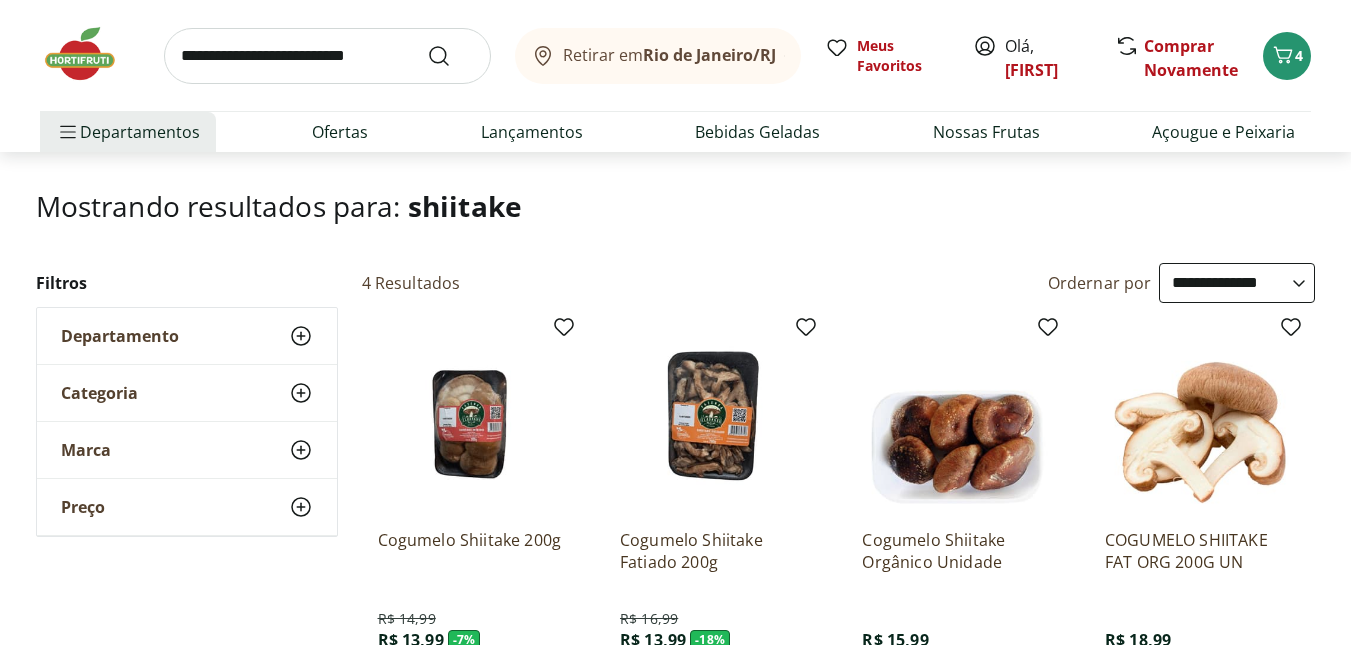 scroll, scrollTop: 200, scrollLeft: 0, axis: vertical 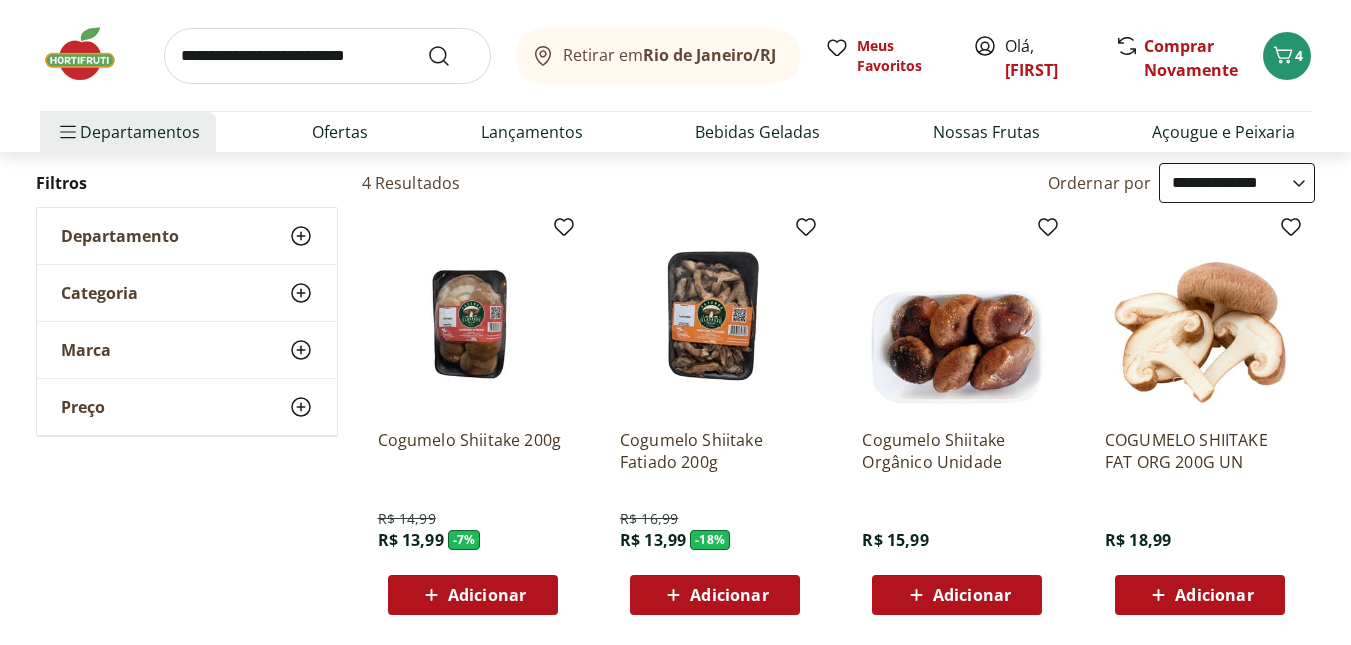 click on "Adicionar" at bounding box center (729, 595) 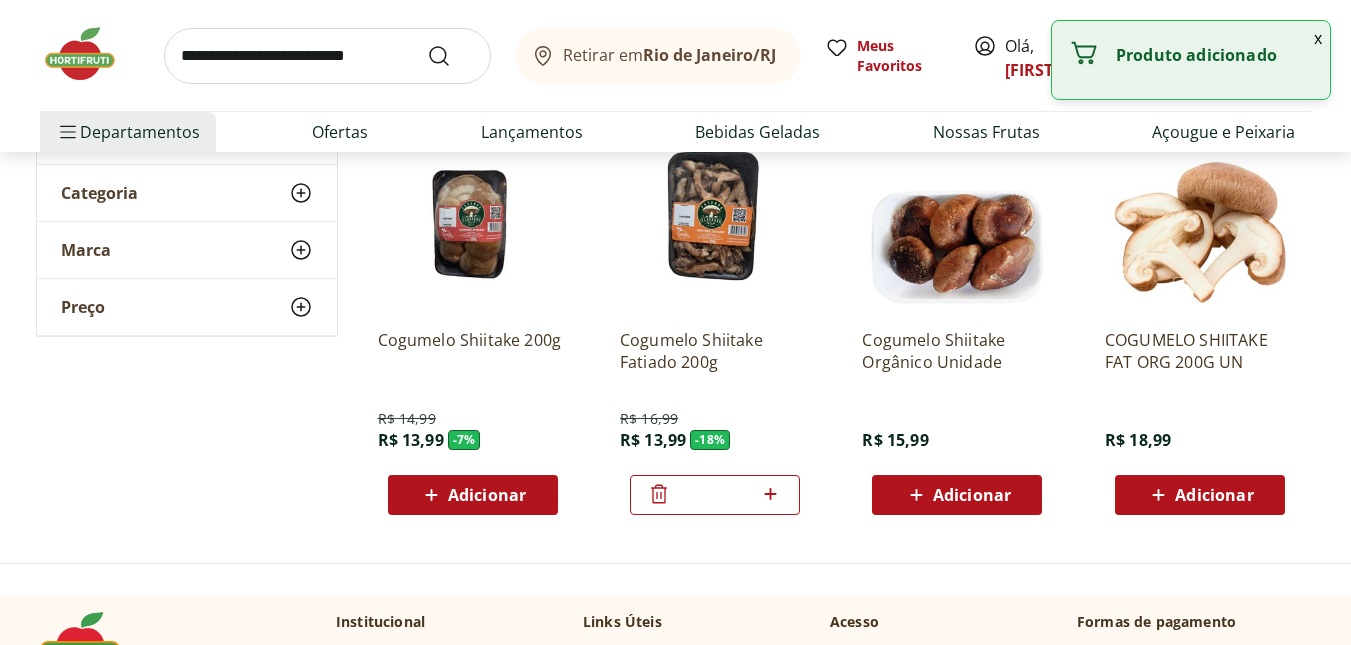 scroll, scrollTop: 500, scrollLeft: 0, axis: vertical 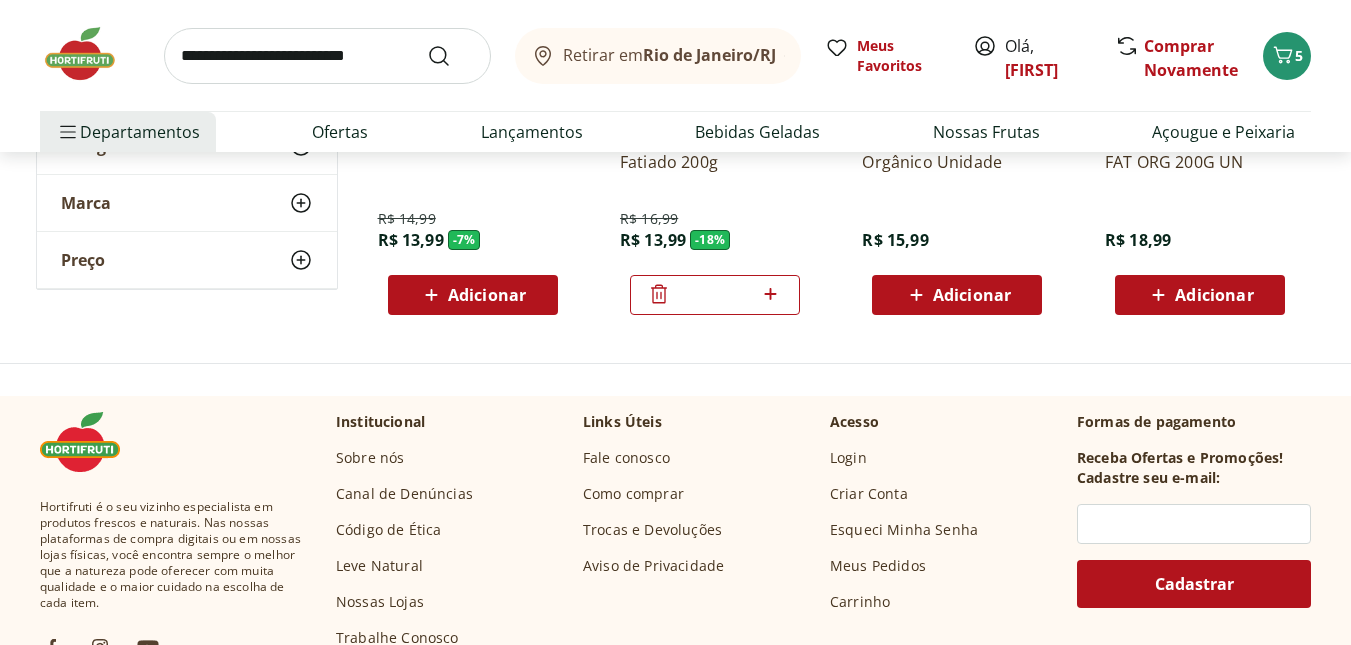 click at bounding box center (327, 56) 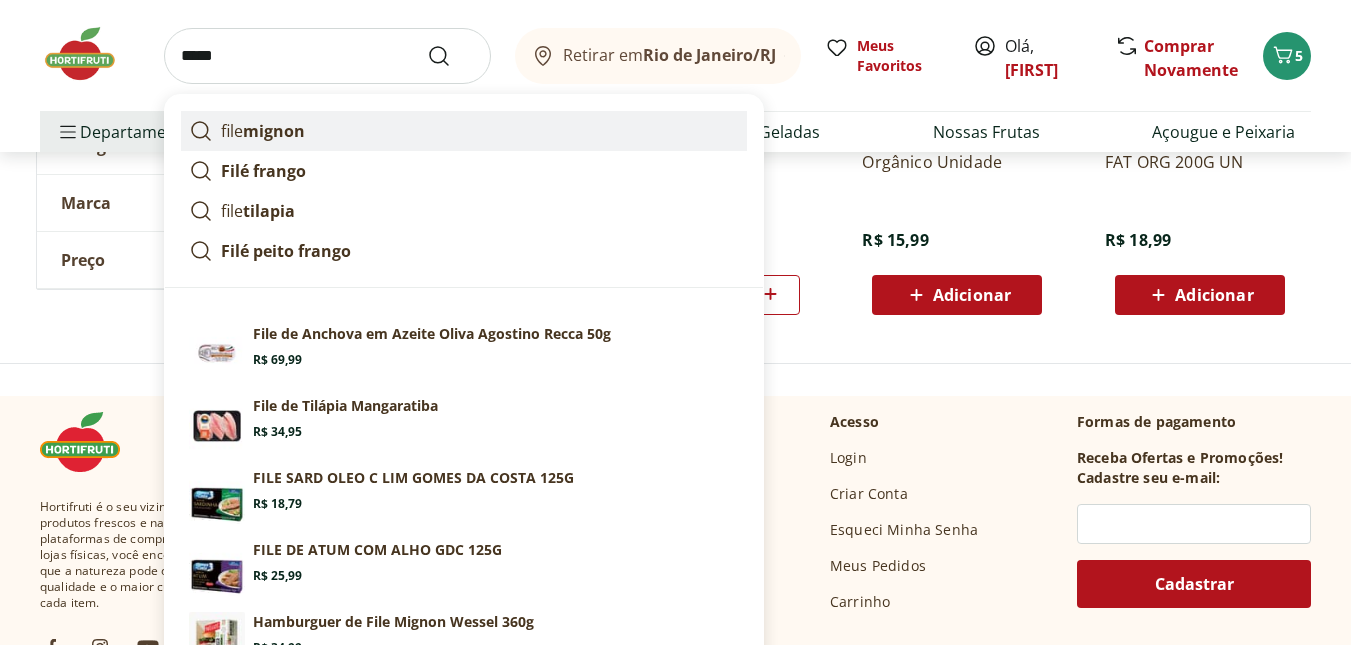 click on "mignon" at bounding box center [274, 131] 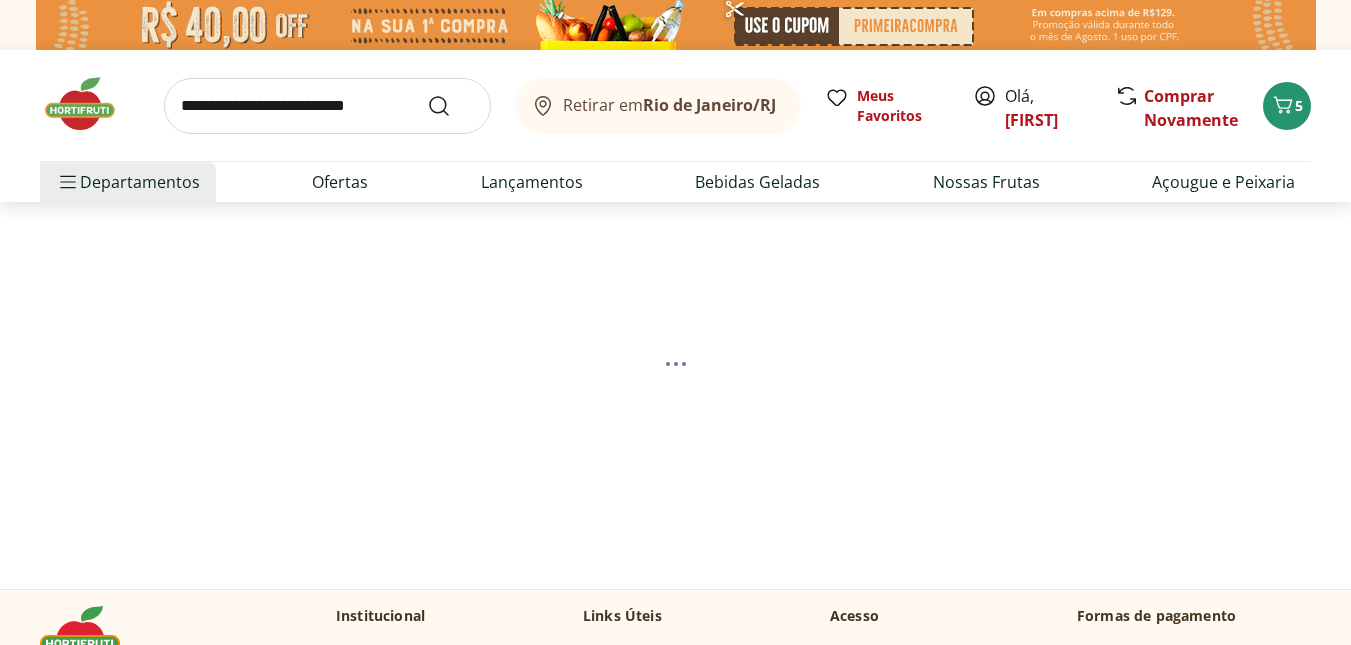 scroll, scrollTop: 0, scrollLeft: 0, axis: both 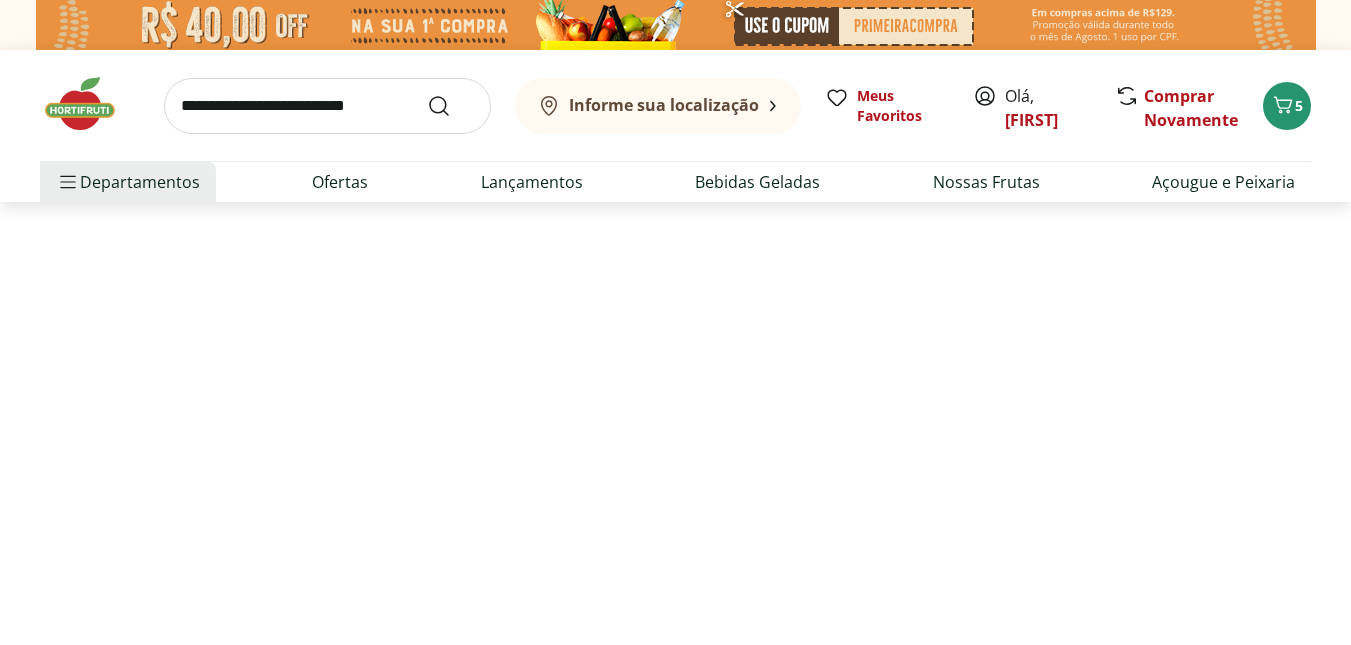 select on "**********" 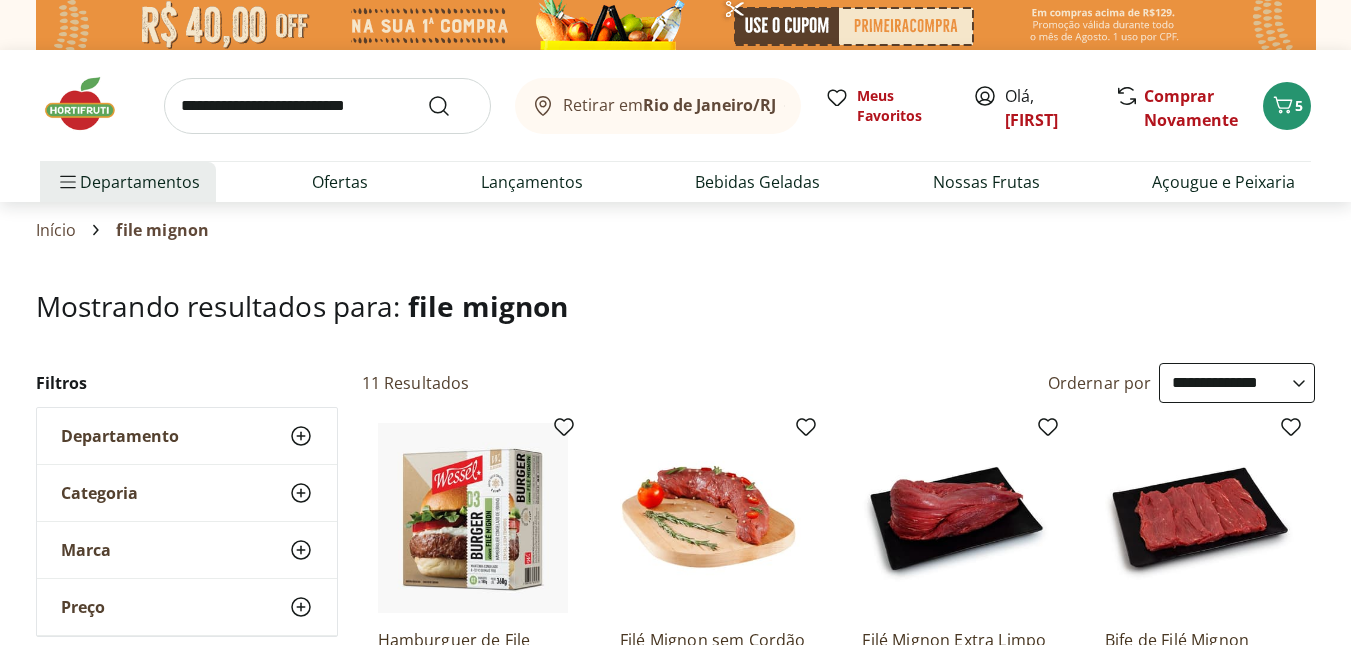 scroll, scrollTop: 300, scrollLeft: 0, axis: vertical 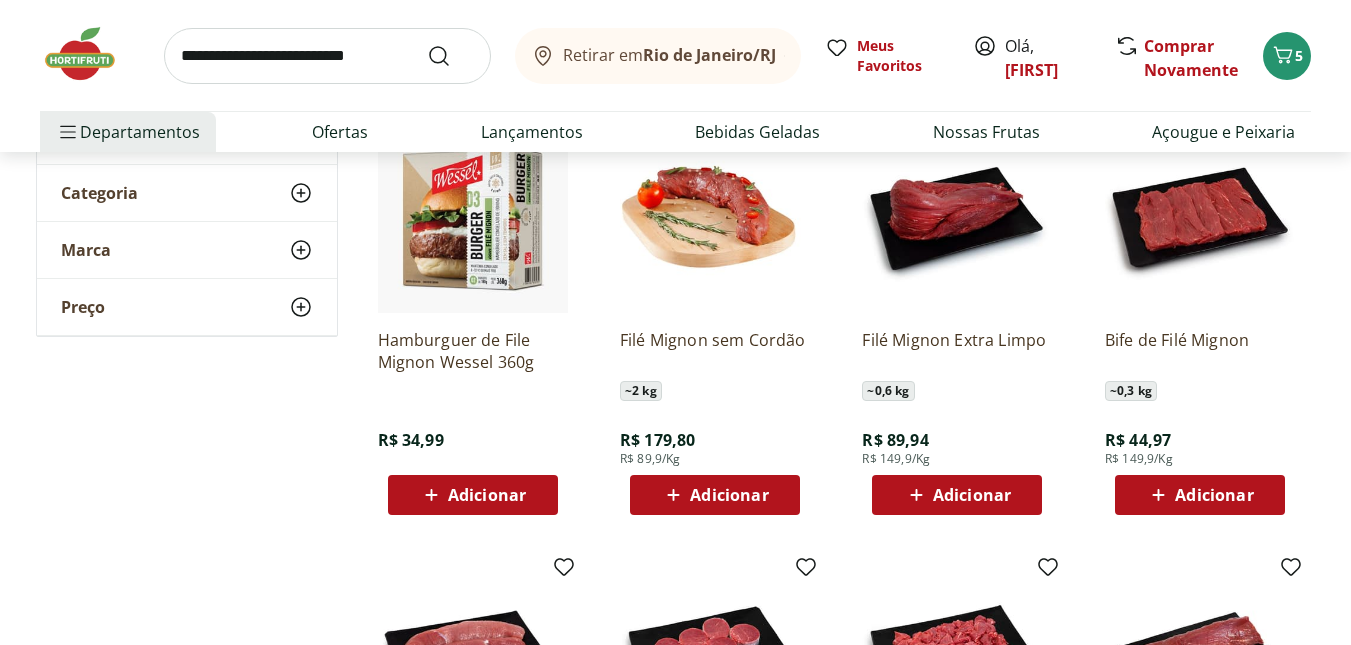 click on "Adicionar" at bounding box center (1214, 495) 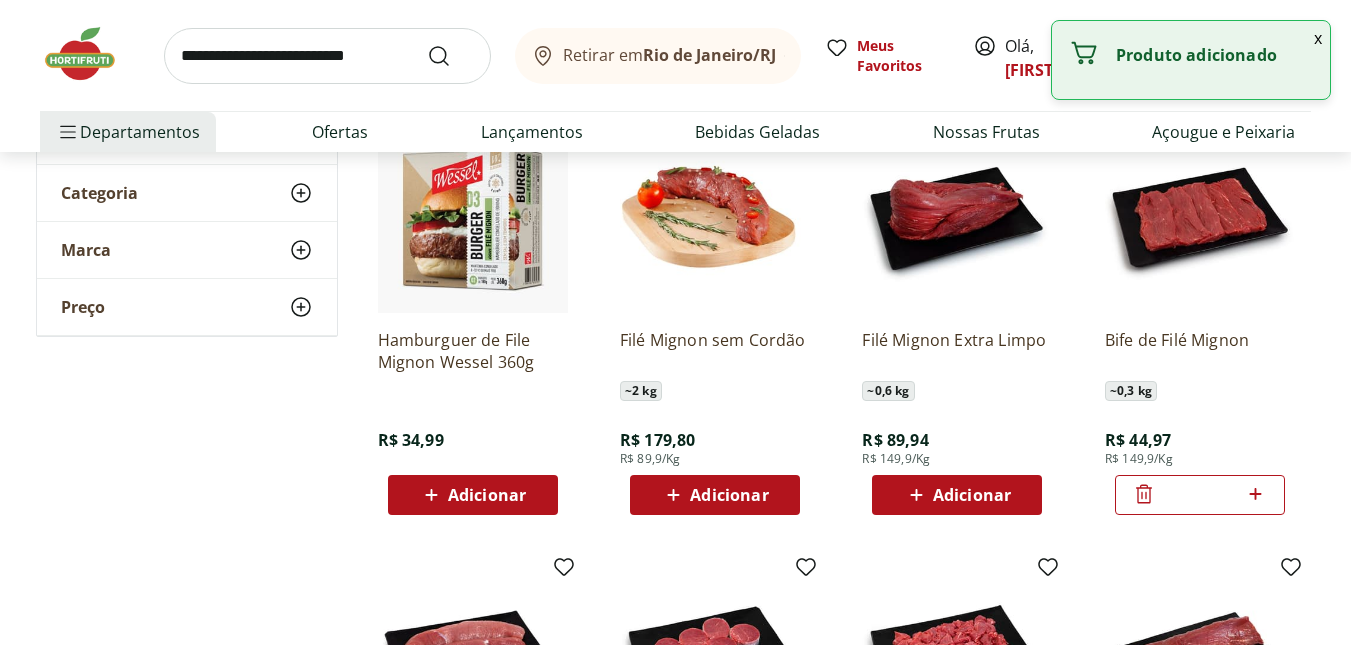 scroll, scrollTop: 400, scrollLeft: 0, axis: vertical 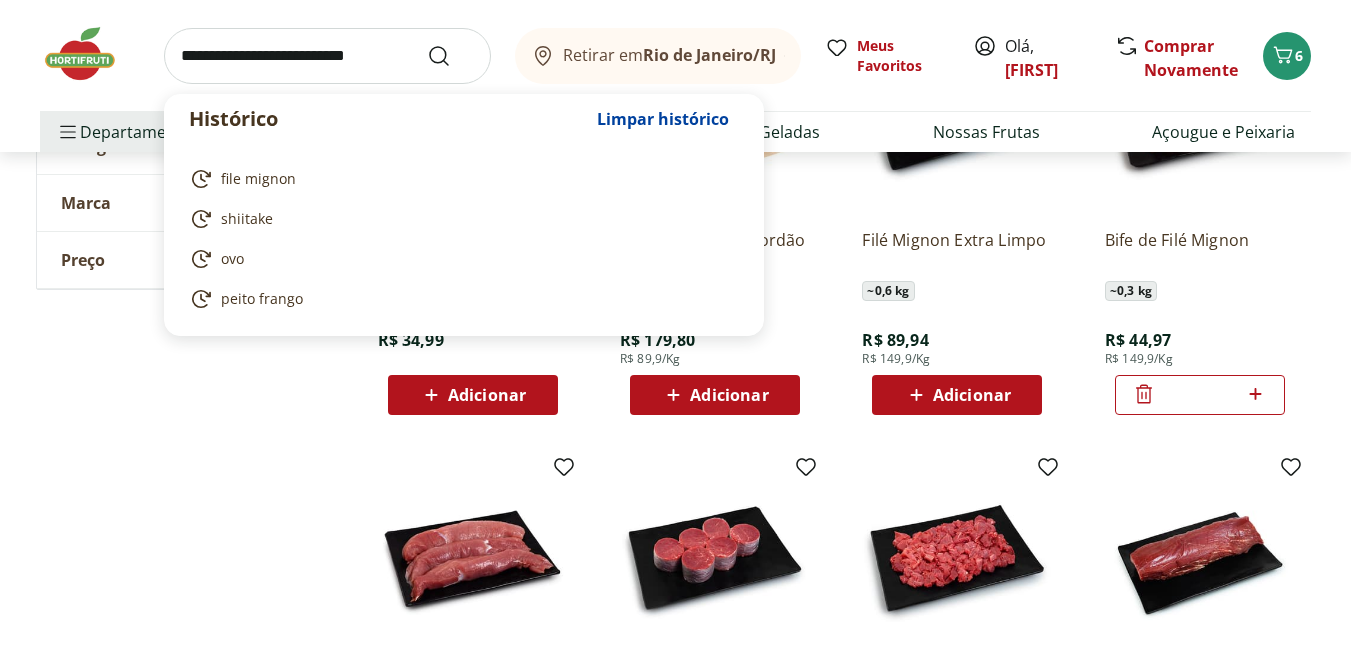 click at bounding box center [327, 56] 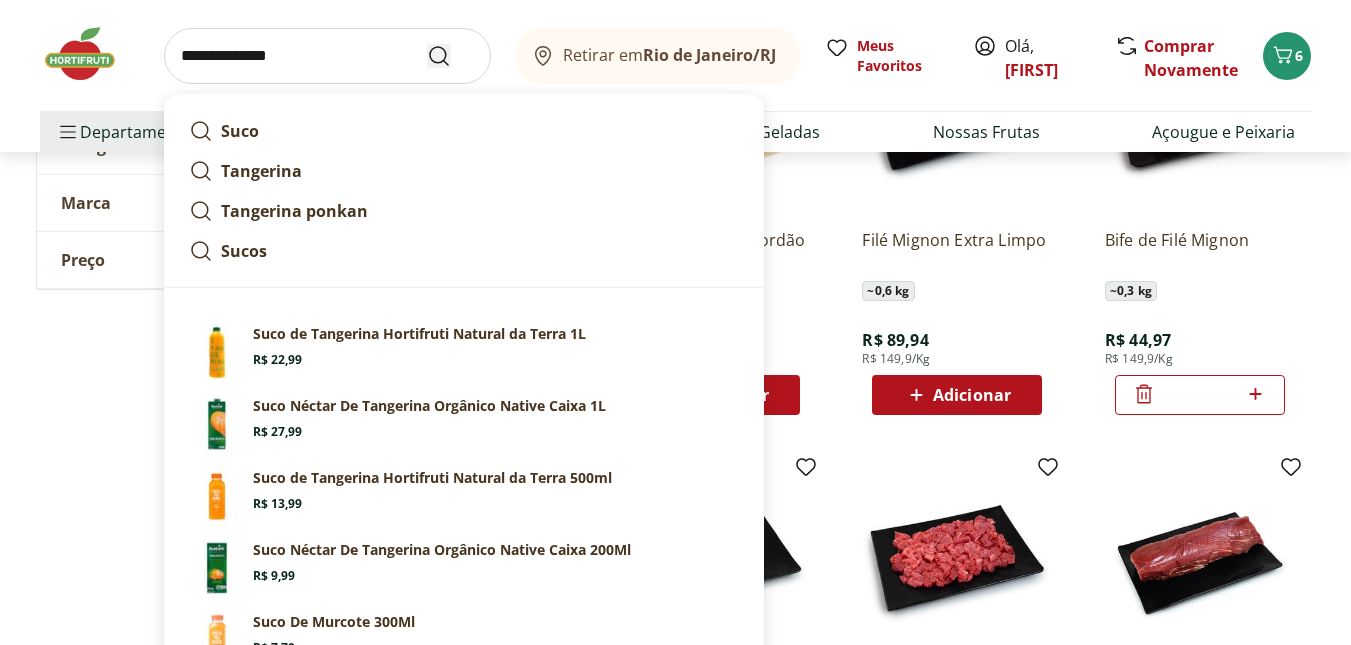 type on "**********" 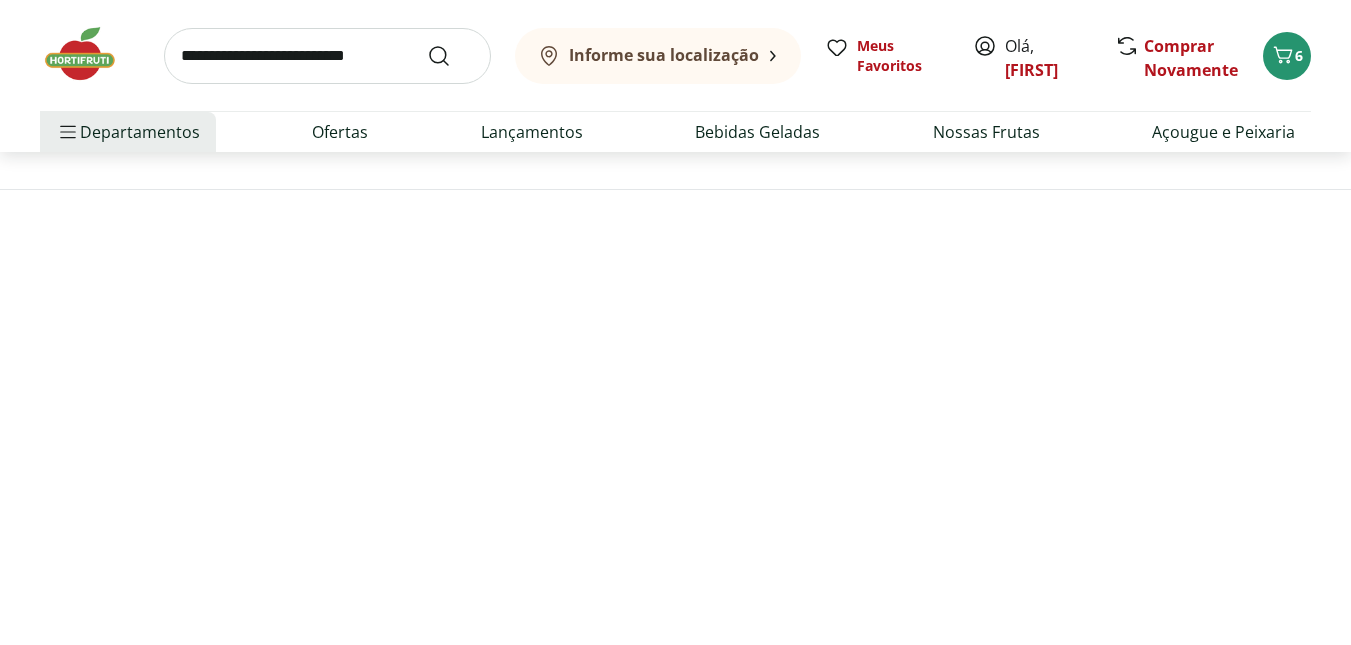 scroll, scrollTop: 0, scrollLeft: 0, axis: both 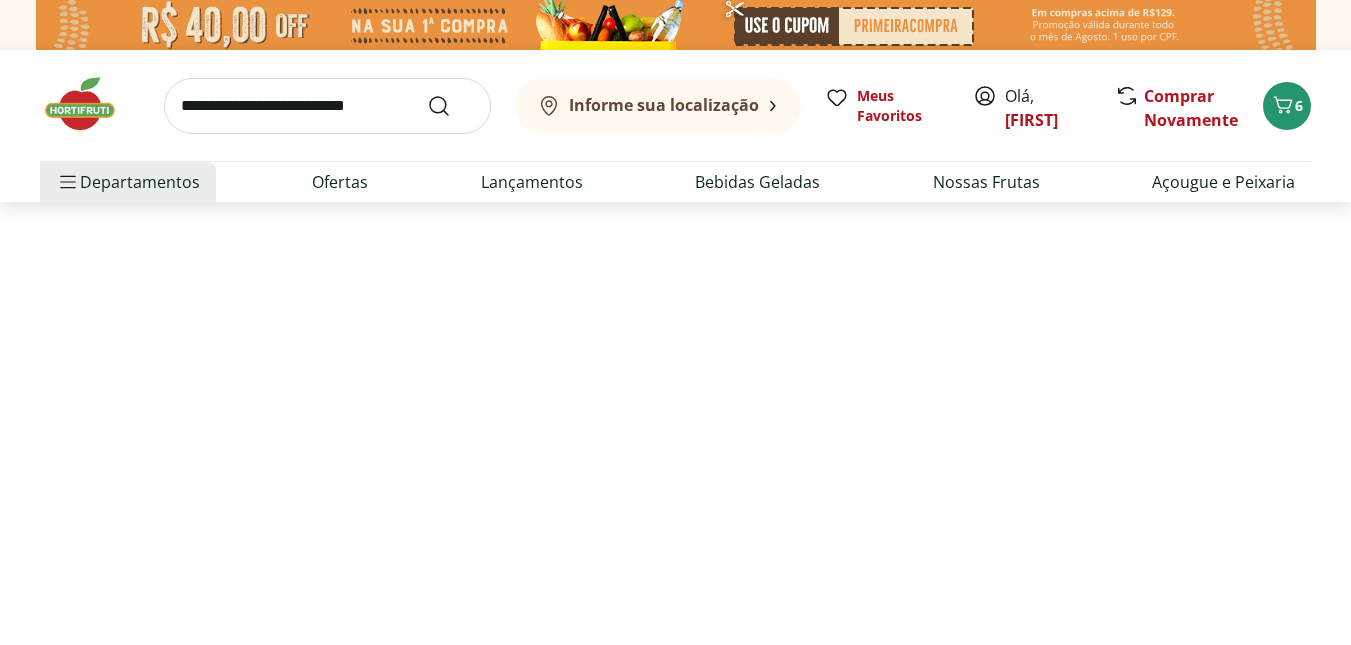 select on "**********" 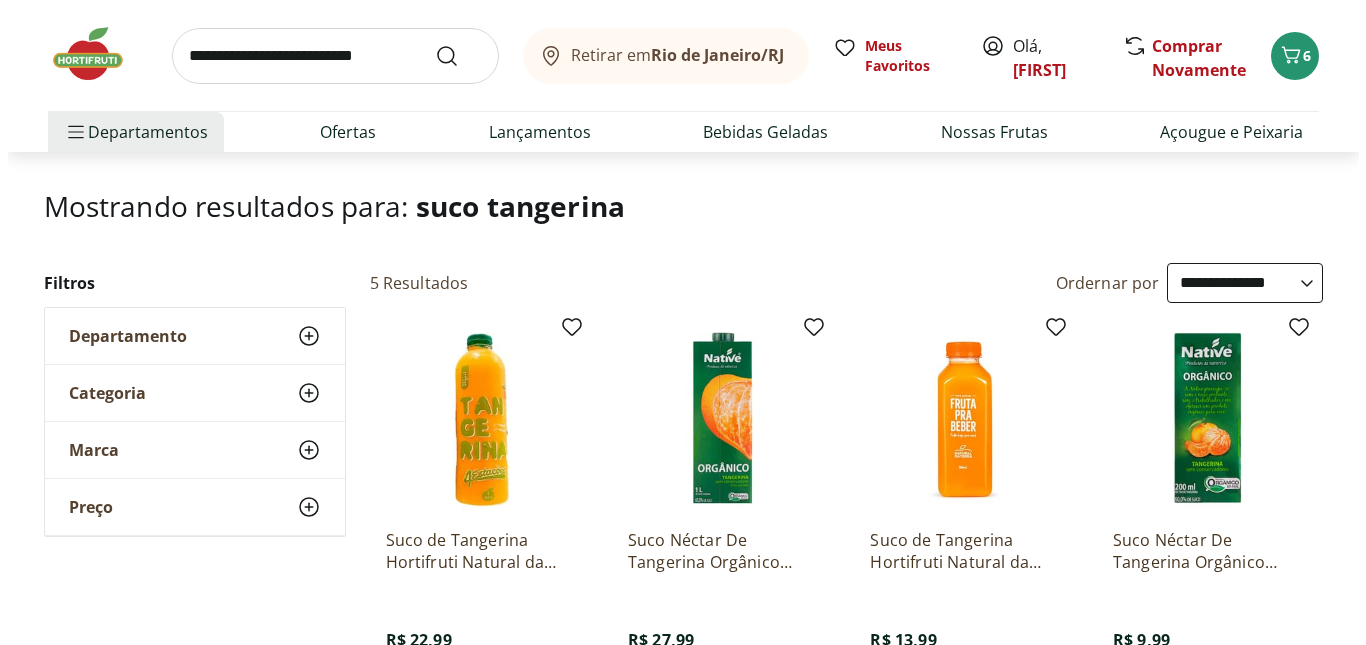 scroll, scrollTop: 200, scrollLeft: 0, axis: vertical 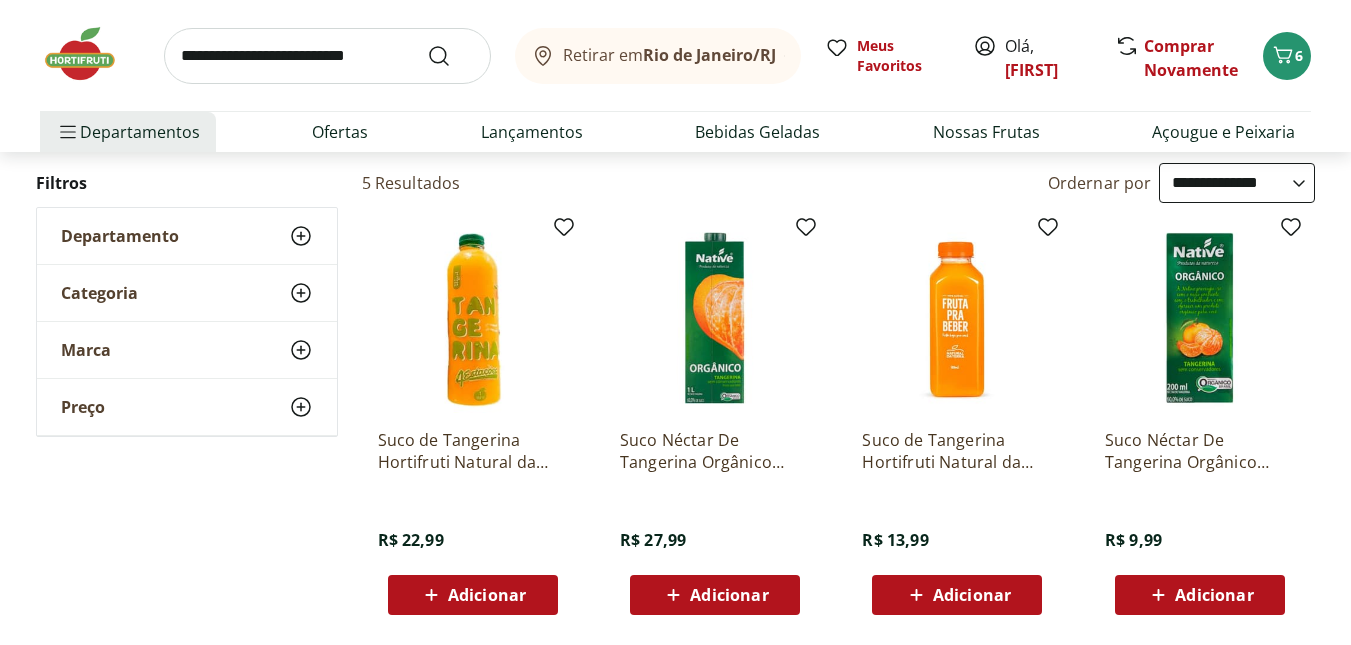 click on "Adicionar" at bounding box center (487, 595) 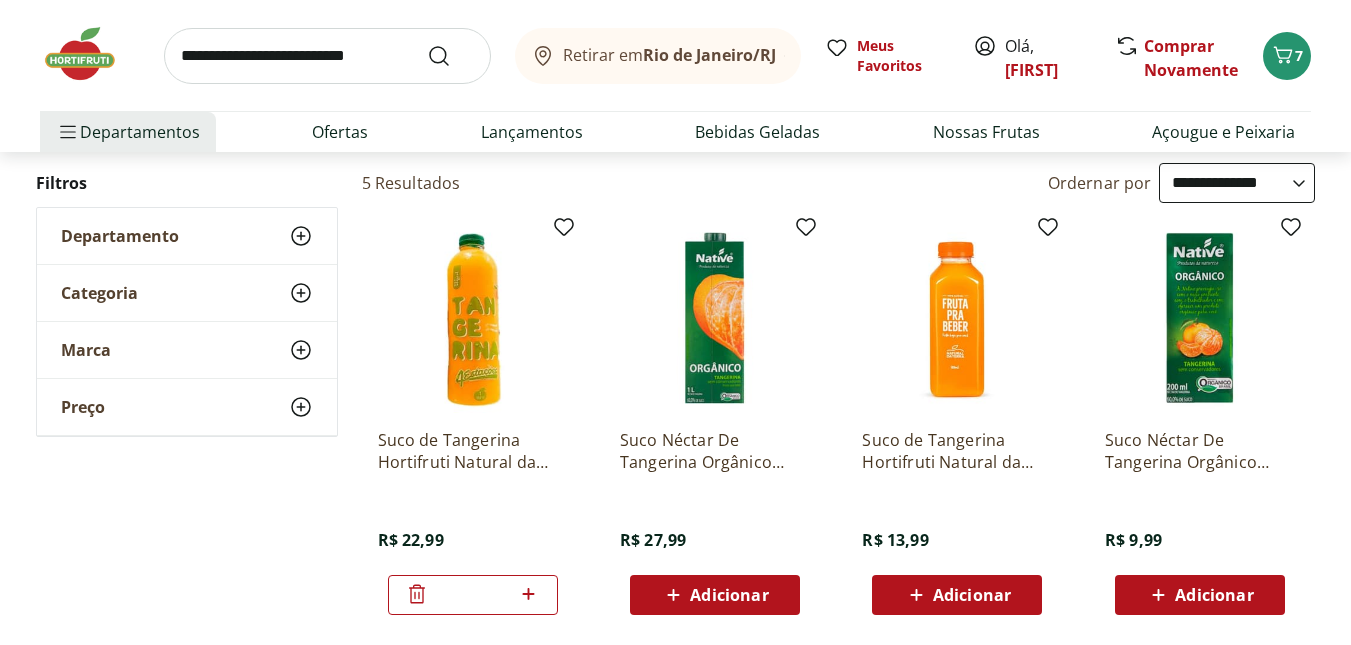 click on "Rio de Janeiro/RJ" at bounding box center (709, 55) 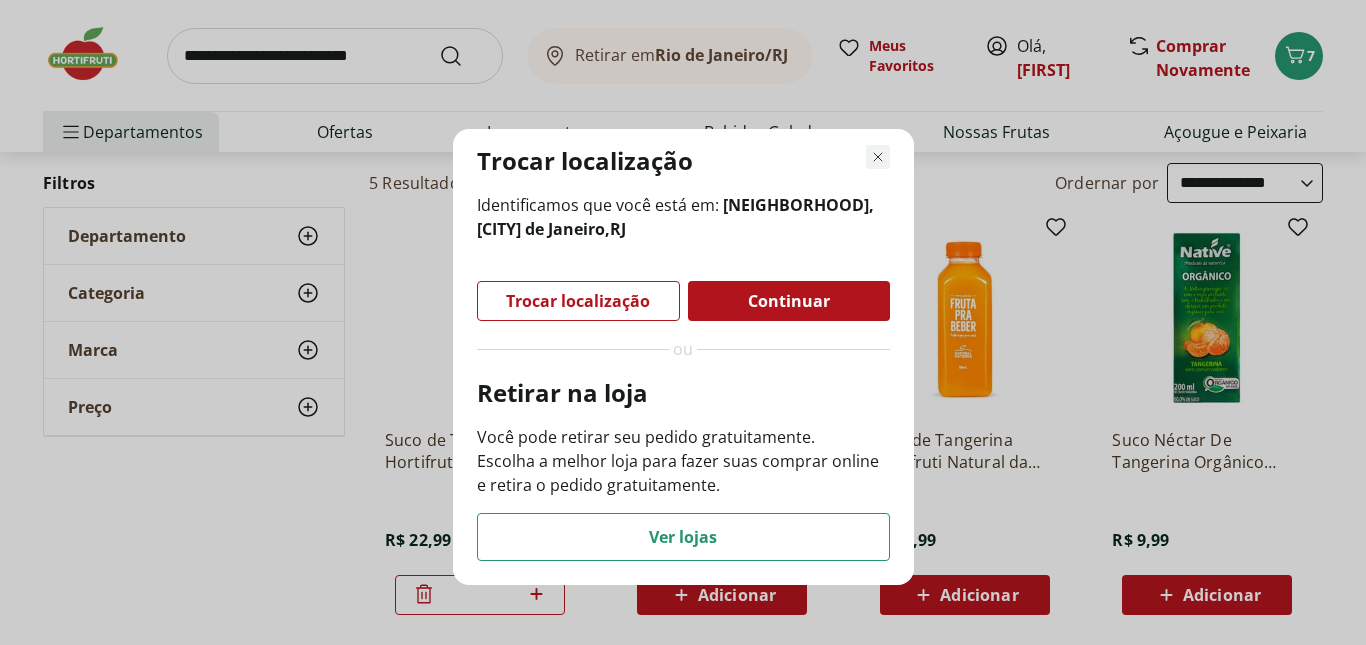 click 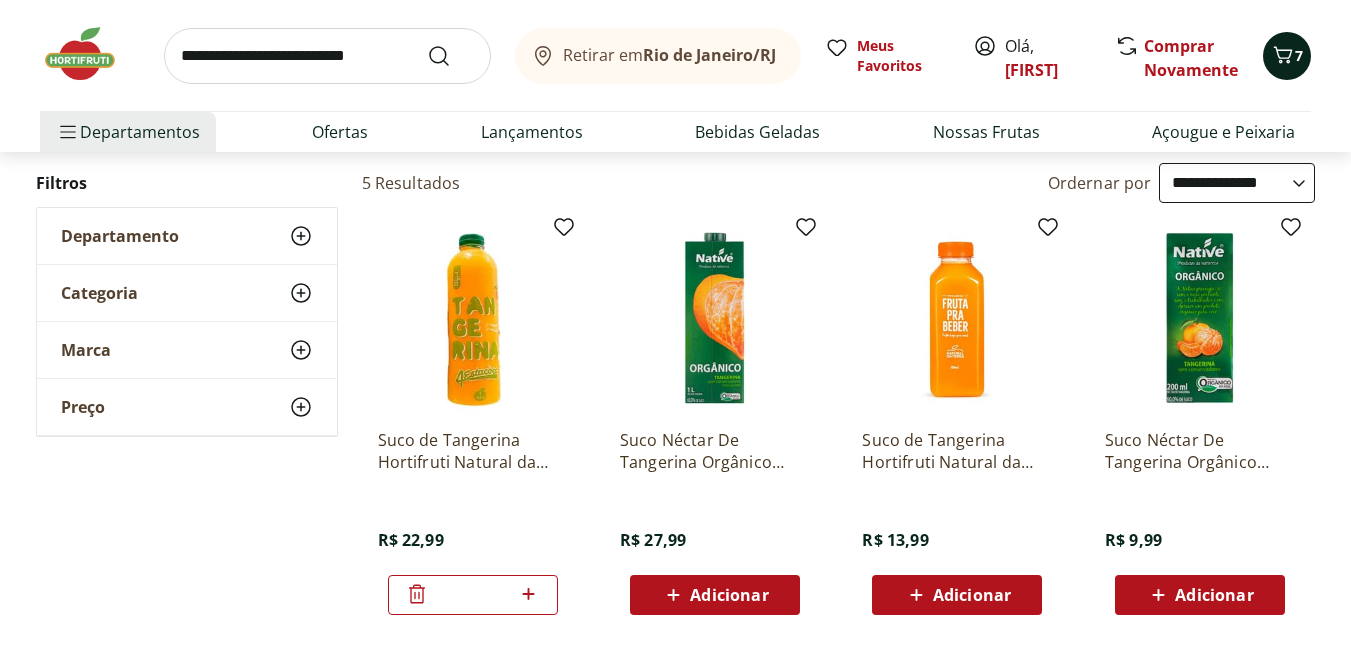 click 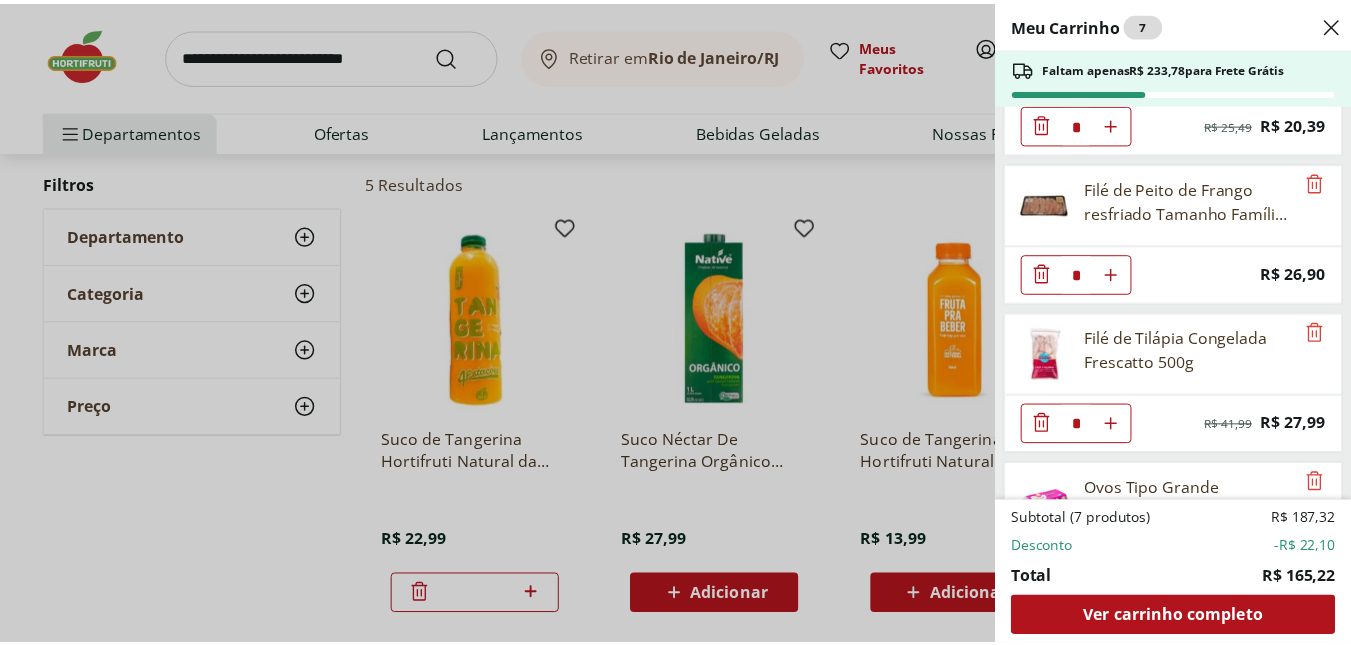 scroll, scrollTop: 0, scrollLeft: 0, axis: both 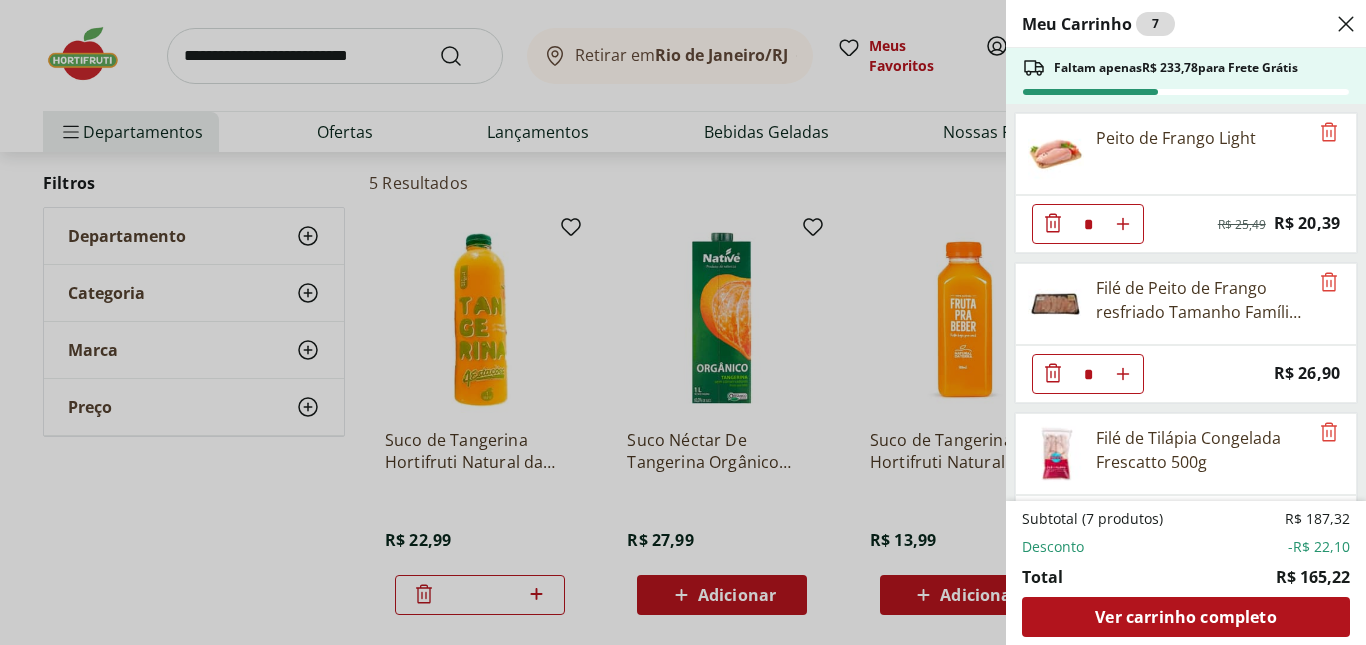drag, startPoint x: 1364, startPoint y: 135, endPoint x: 1363, endPoint y: 125, distance: 10.049875 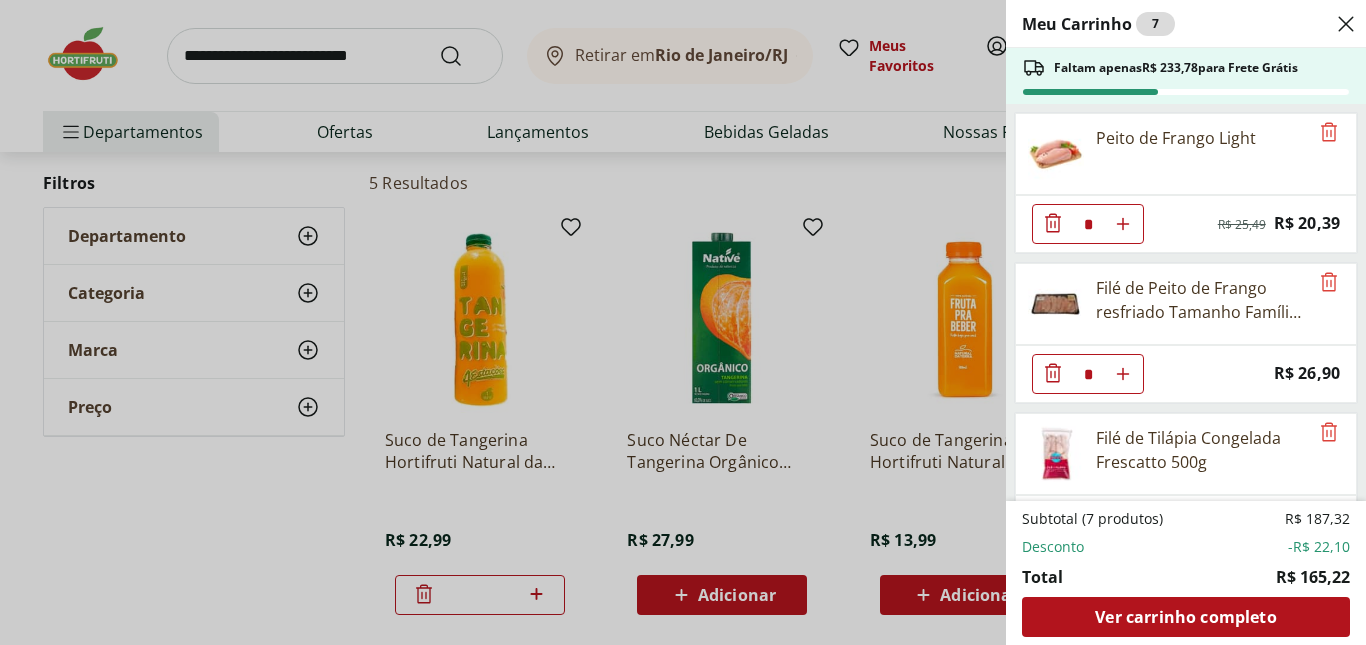 click on "Meu Carrinho 7 Faltam apenas  R$ 233,78  para Frete Grátis Peito de Frango Light * Original price: R$ 25,49 Price: R$ 20,39 Filé de Peito de Frango resfriado Tamanho Família kg * Price: R$ 26,90 Filé de Tilápia Congelada Frescatto 500g * Original price: R$ 41,99 Price: R$ 27,99 Ovos Tipo Grande Vermelhos Mantiqueira Happy Eggs 10 Unidades * Price: R$ 7,99 Cogumelo Shiitake Fatiado 200g * Original price: R$ 16,99 Price: R$ 13,99 Bife de Filé Mignon * Price: R$ 44,97 Suco de Tangerina Hortifruti Natural da Terra 1L * Price: R$ 22,99 Subtotal (7 produtos) R$ 187,32 Desconto -R$ 22,10 Total R$ 165,22 Ver carrinho completo" at bounding box center (683, 322) 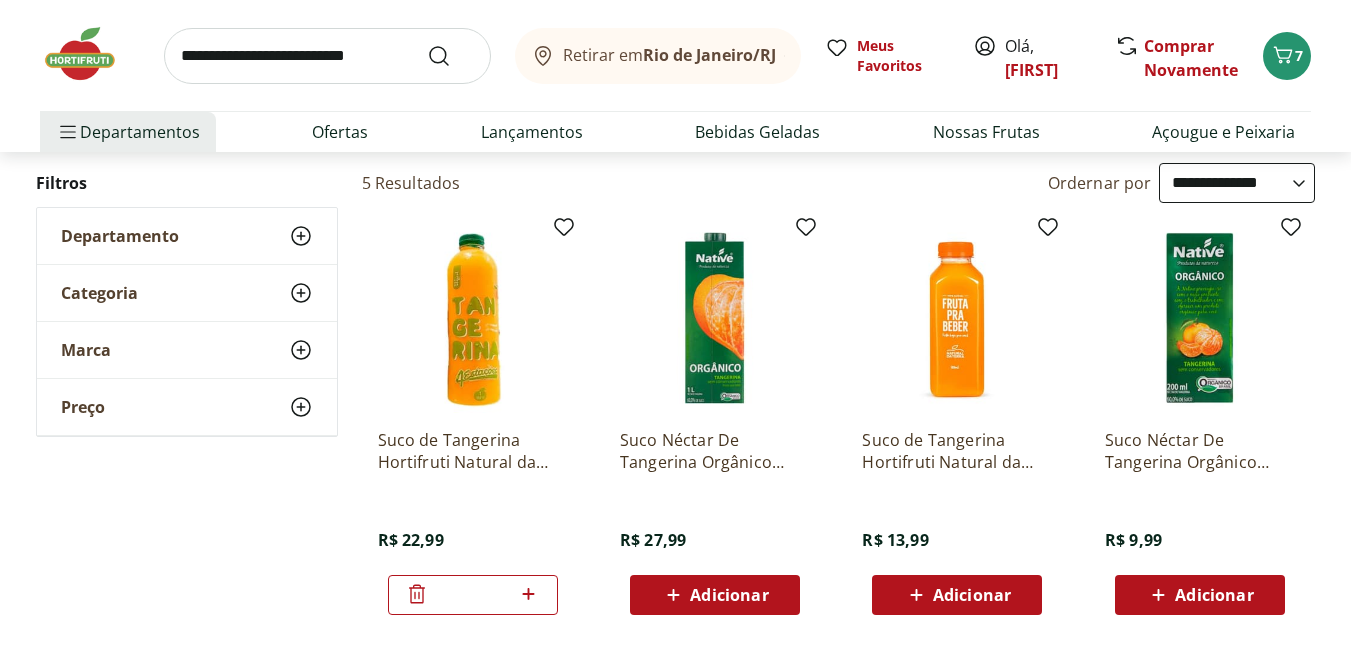 click at bounding box center (327, 56) 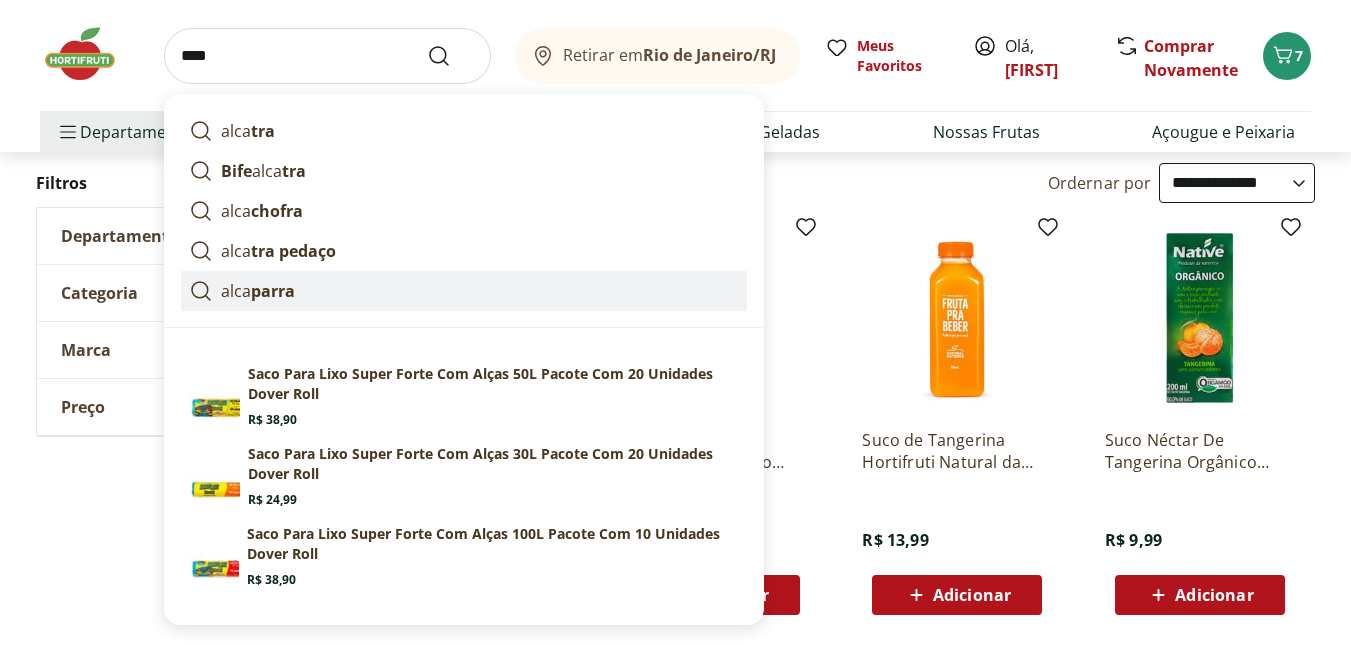 click on "parra" at bounding box center (273, 291) 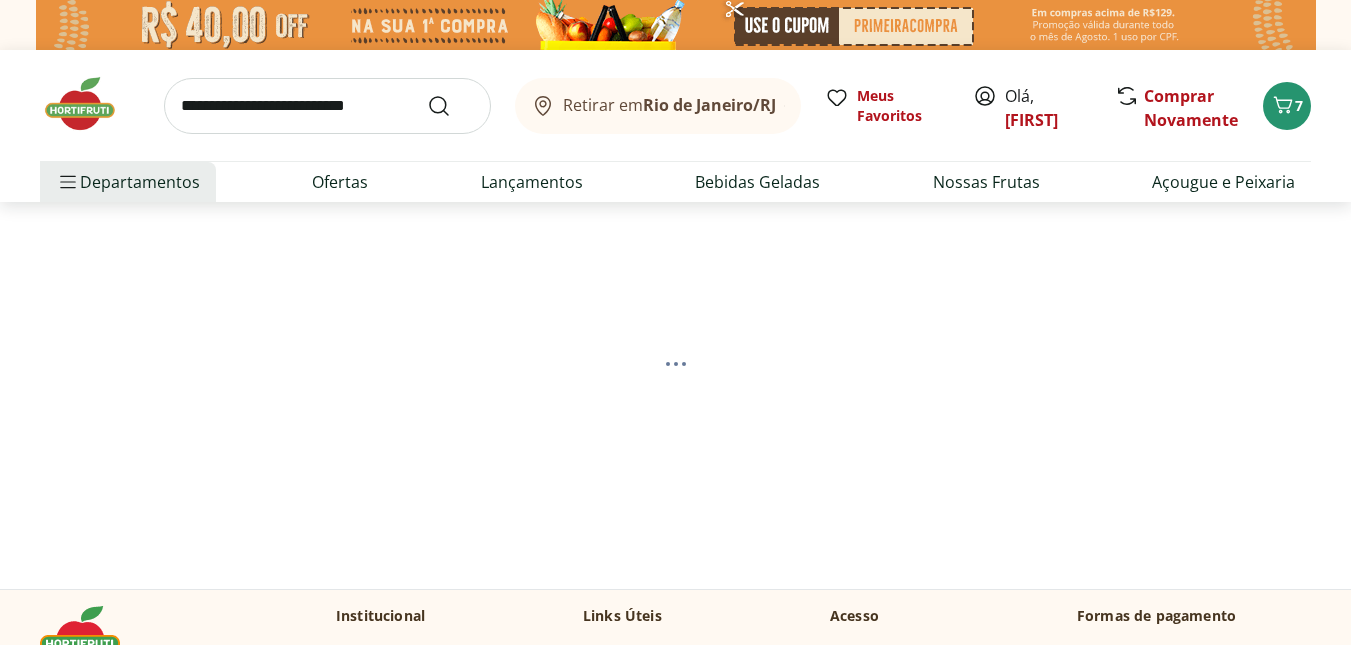 scroll, scrollTop: 0, scrollLeft: 0, axis: both 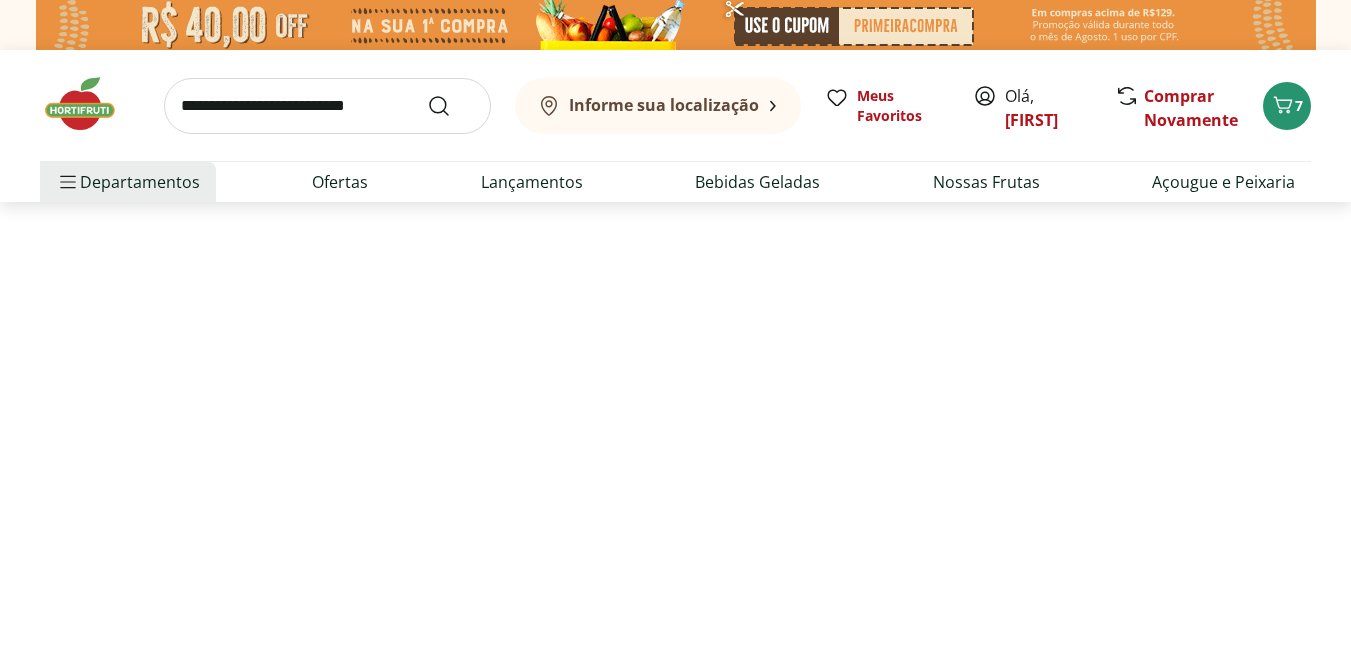 select on "**********" 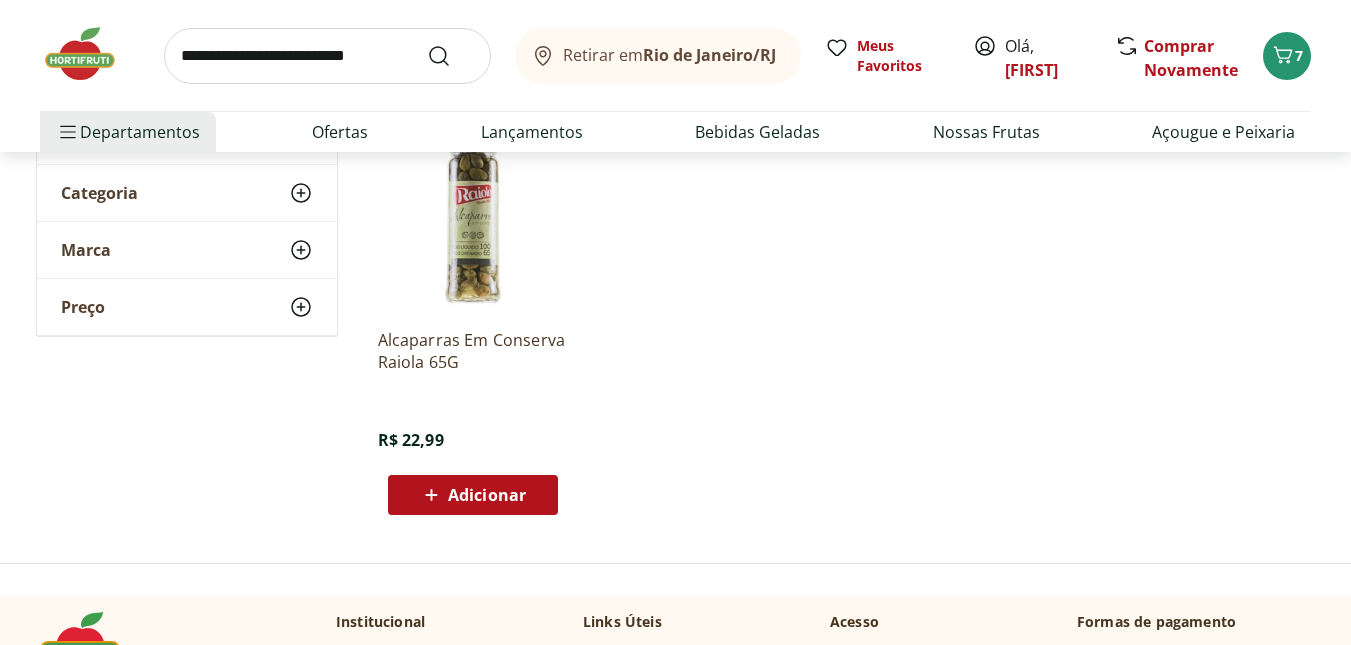 scroll, scrollTop: 0, scrollLeft: 0, axis: both 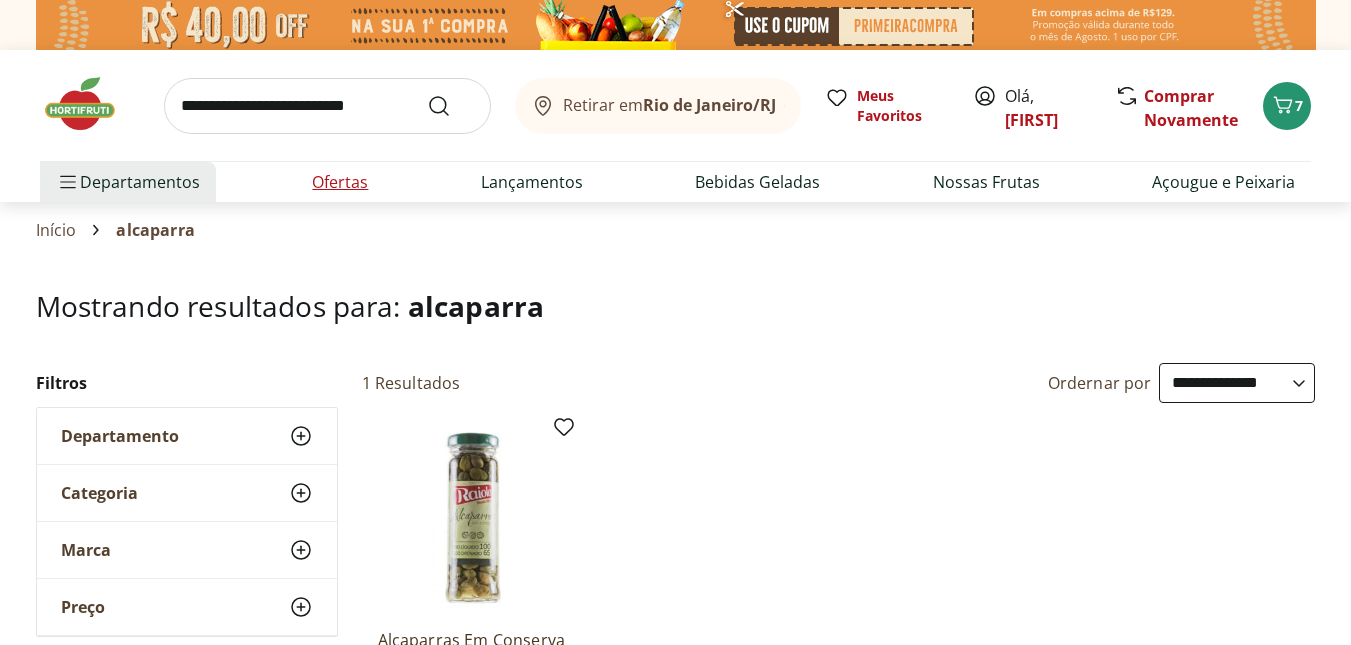 click on "Ofertas" at bounding box center [340, 182] 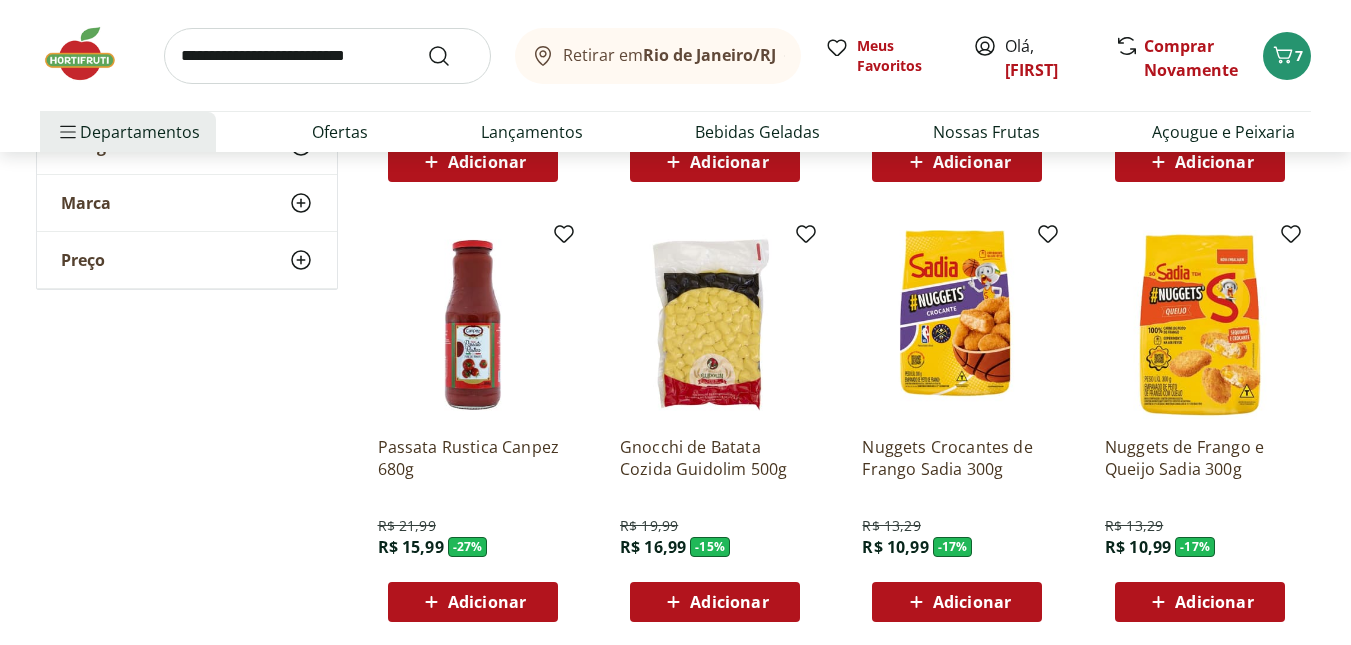 scroll, scrollTop: 1100, scrollLeft: 0, axis: vertical 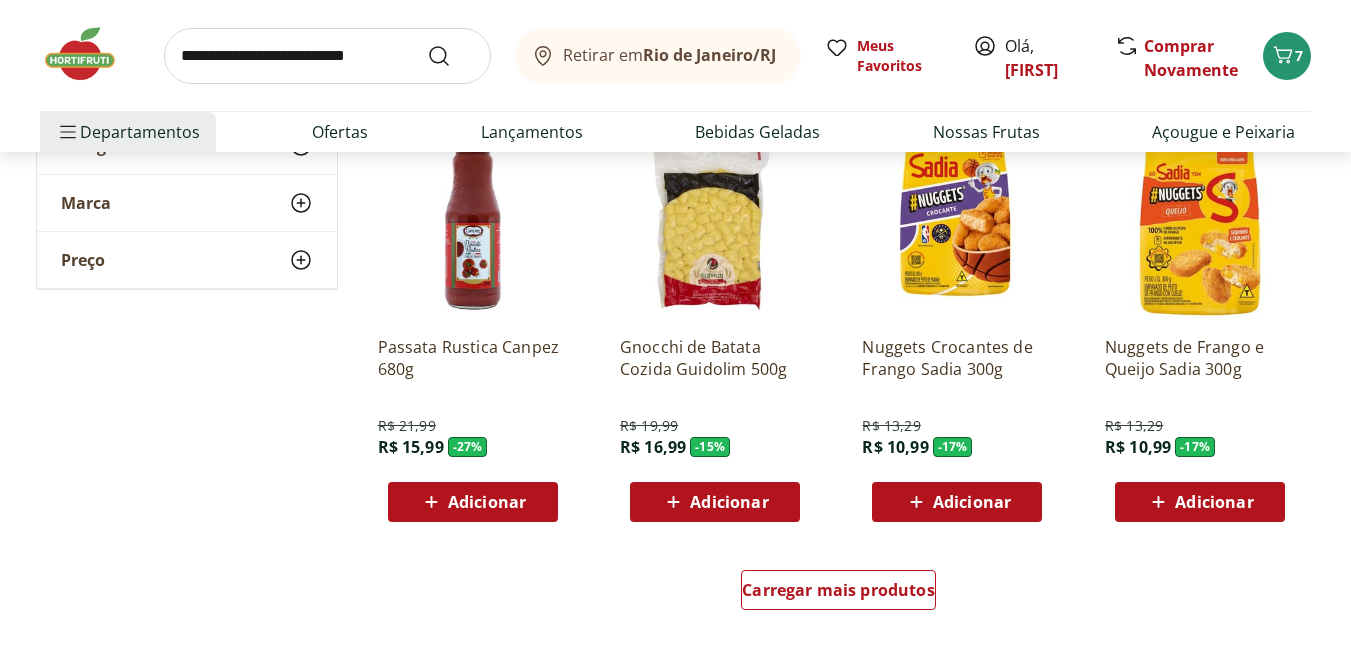 click on "Adicionar" at bounding box center [487, 502] 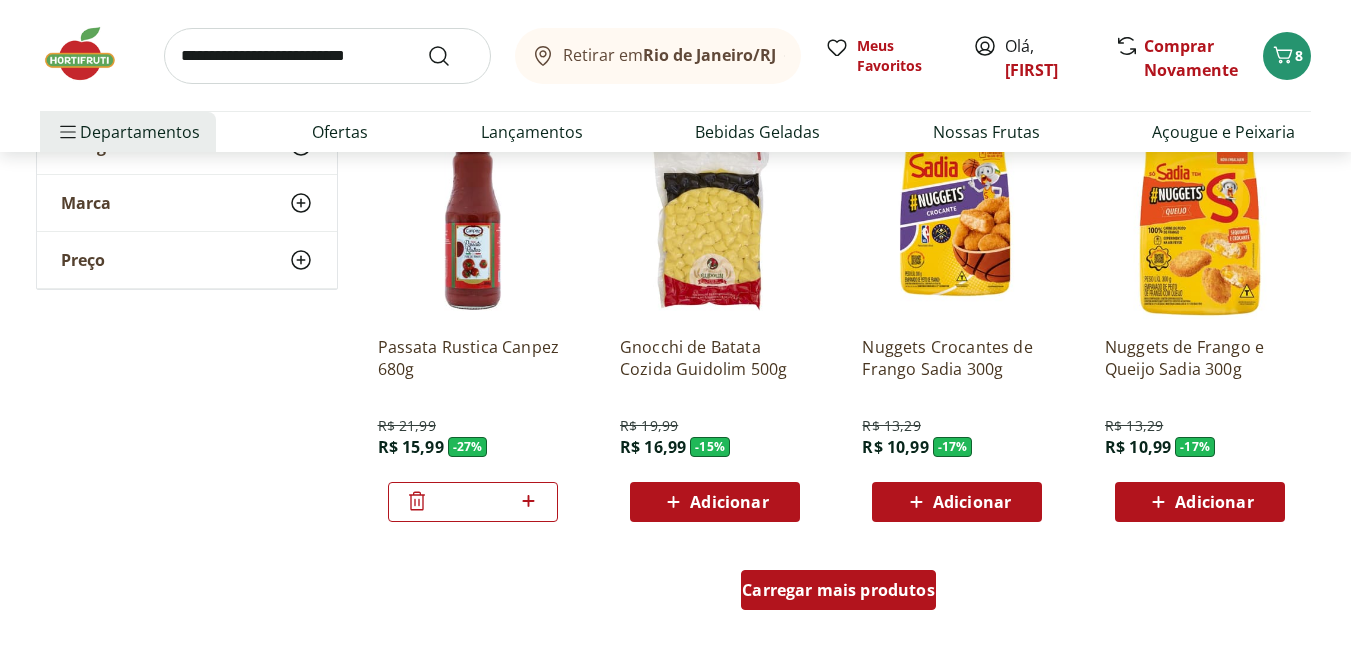 click on "Carregar mais produtos" at bounding box center [838, 590] 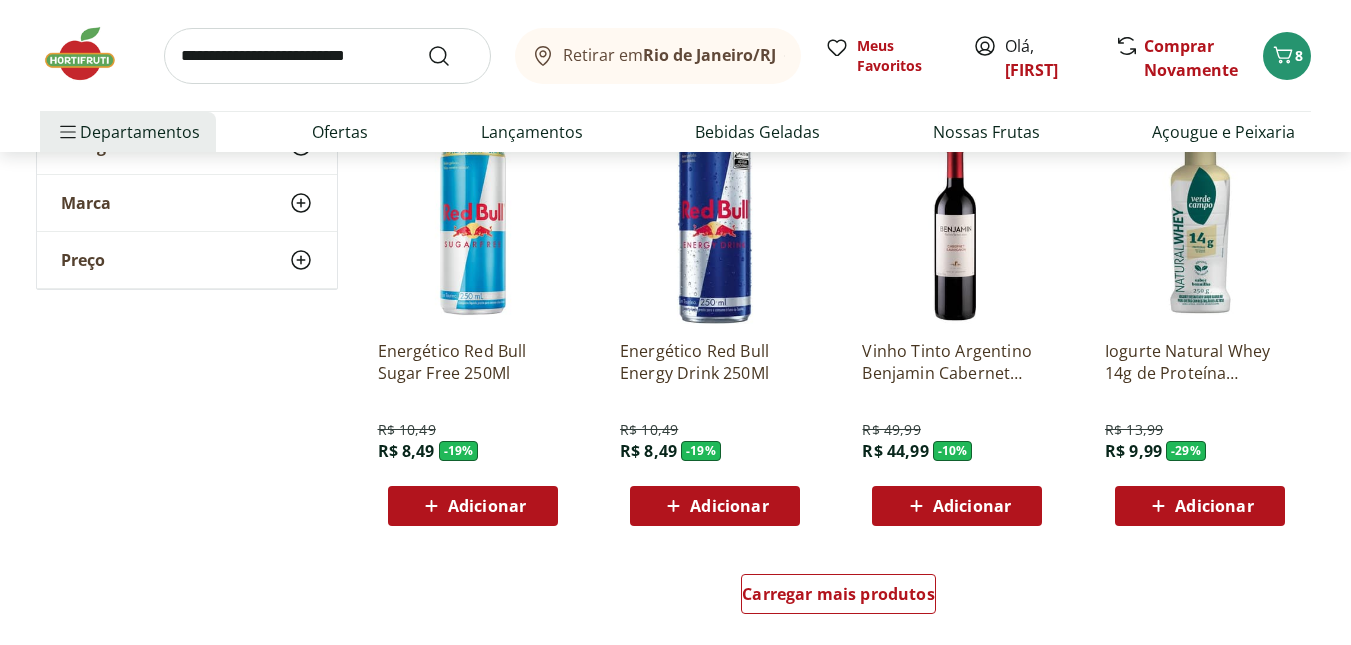 scroll, scrollTop: 2500, scrollLeft: 0, axis: vertical 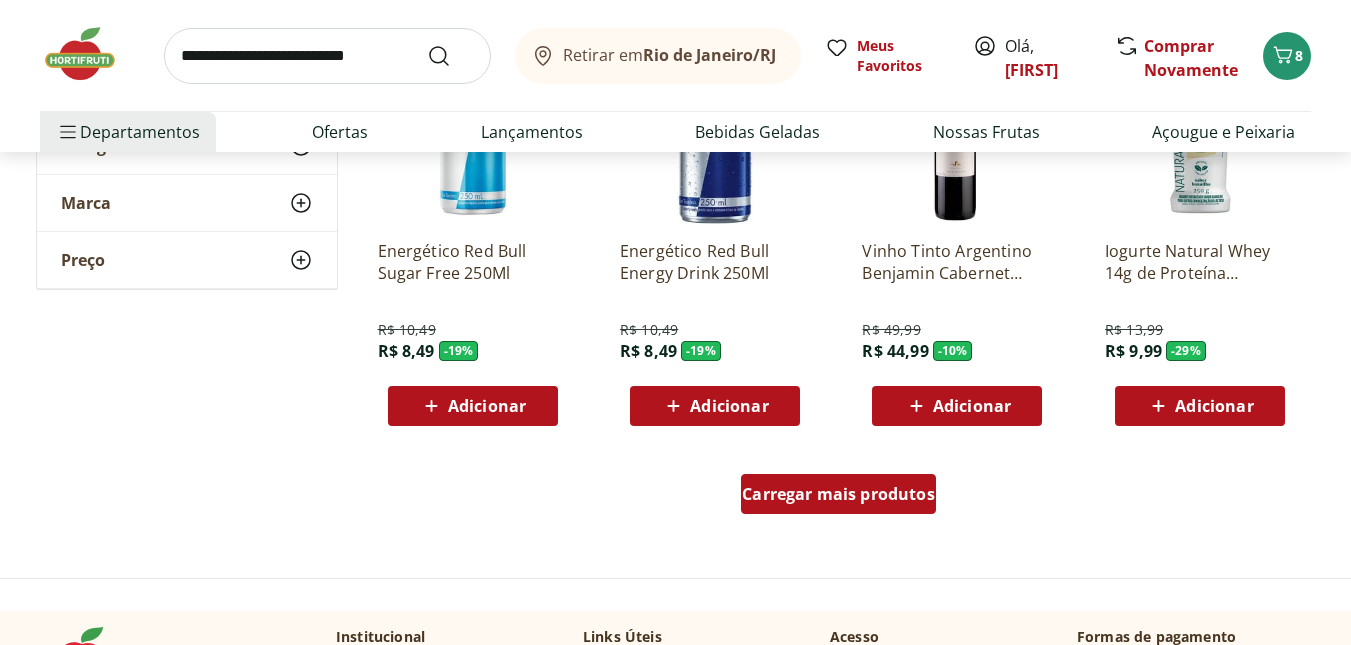 click on "Carregar mais produtos" at bounding box center (838, 494) 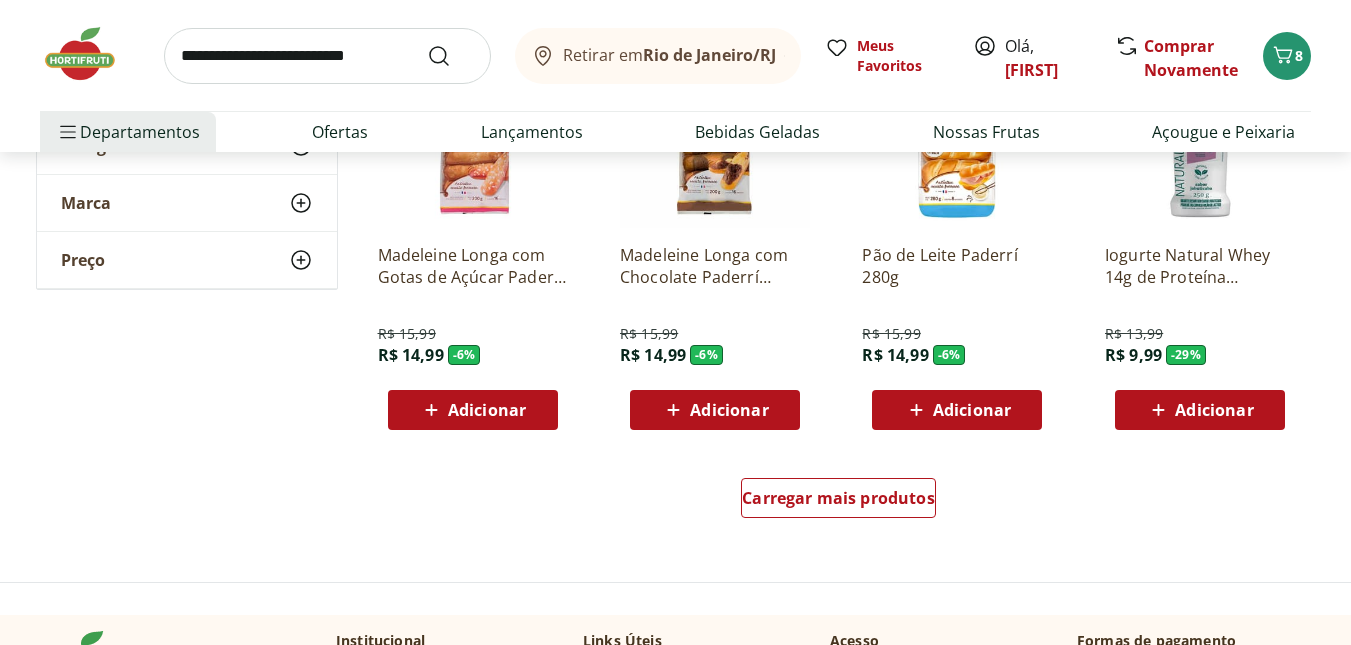 scroll, scrollTop: 4000, scrollLeft: 0, axis: vertical 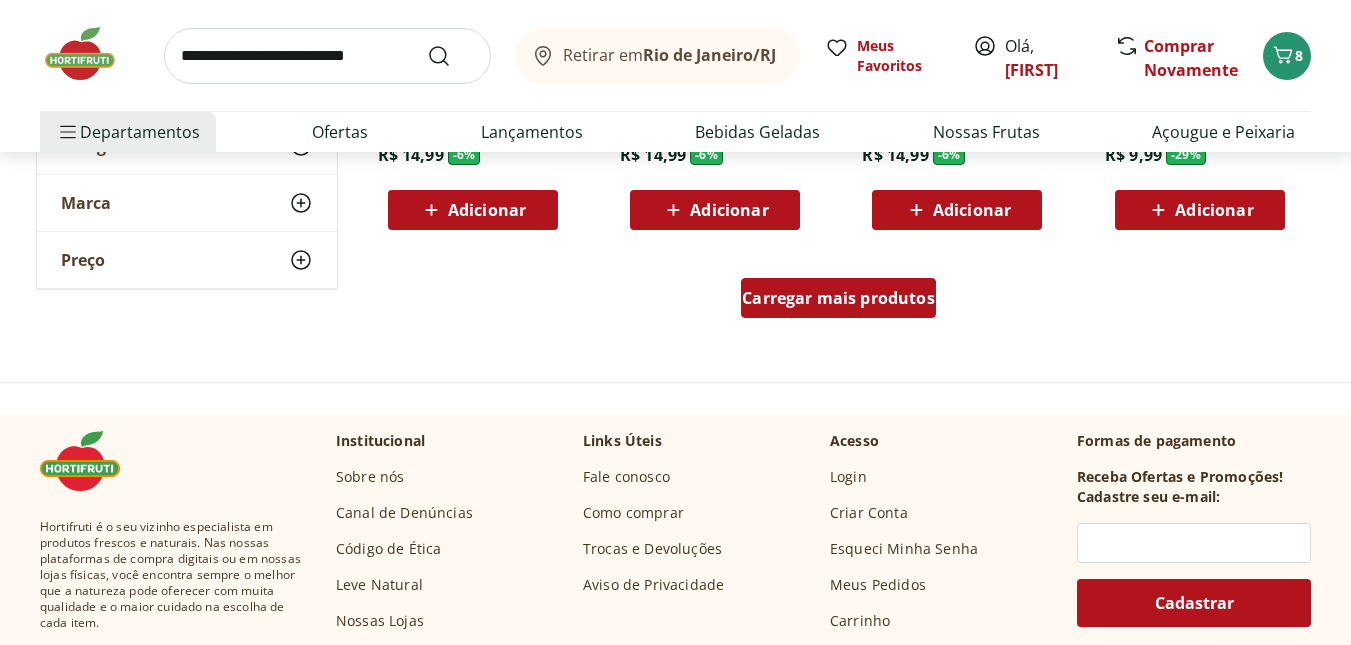 click on "Carregar mais produtos" at bounding box center [838, 298] 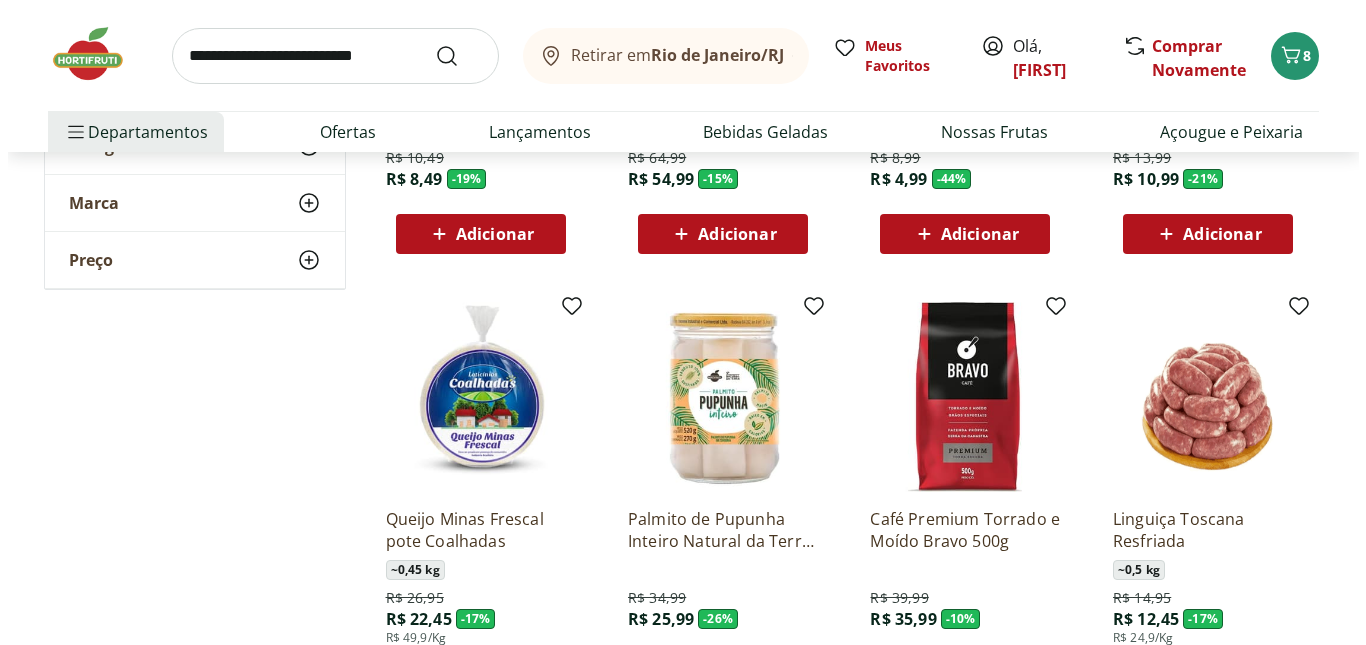 scroll, scrollTop: 4500, scrollLeft: 0, axis: vertical 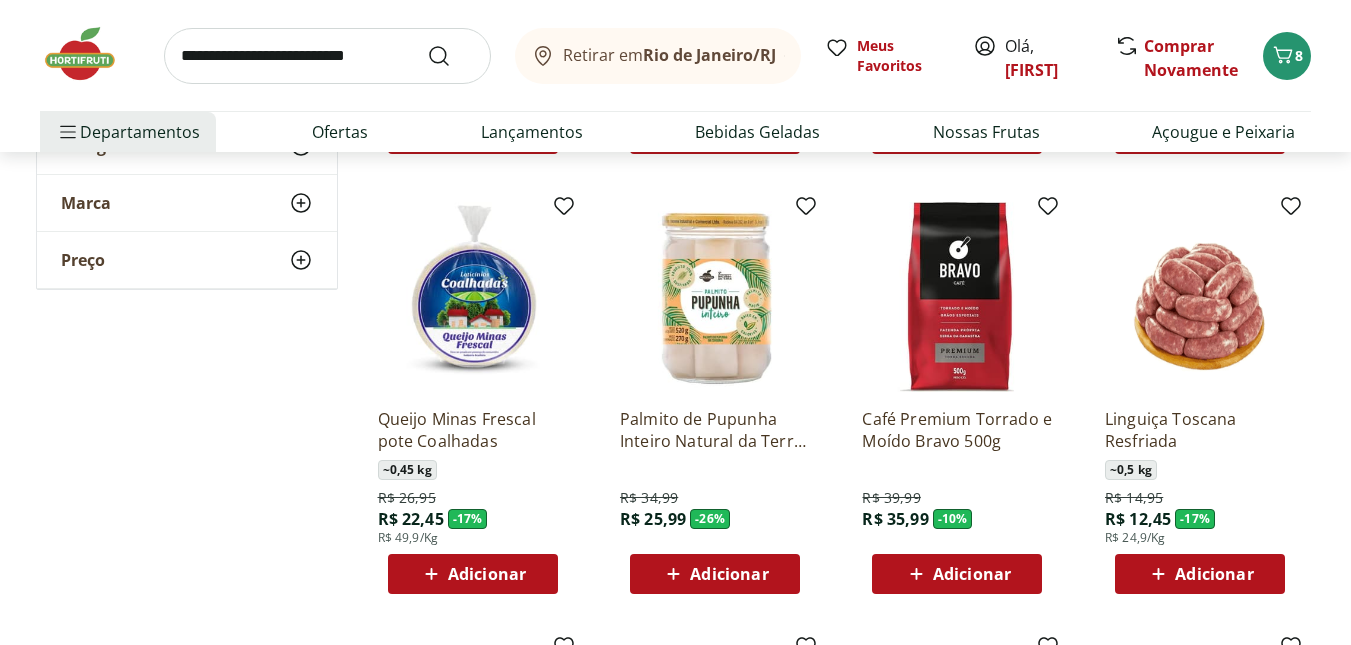 click on "Adicionar" at bounding box center (487, 574) 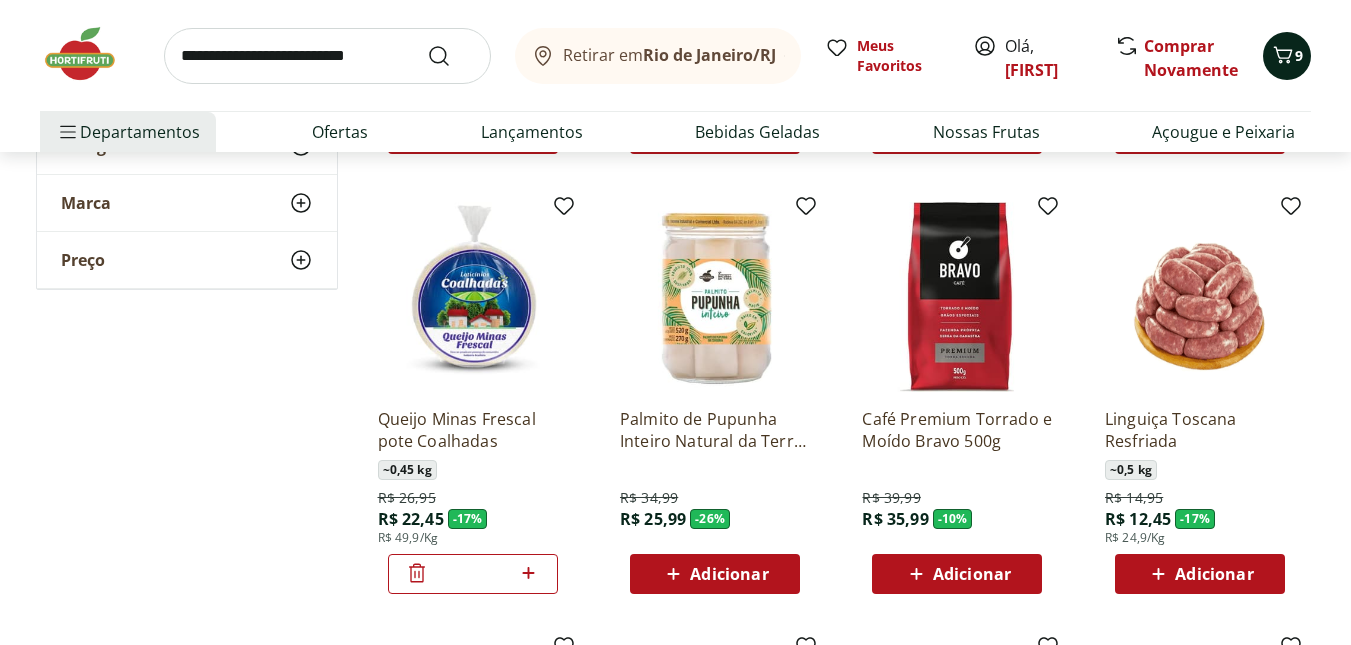 click 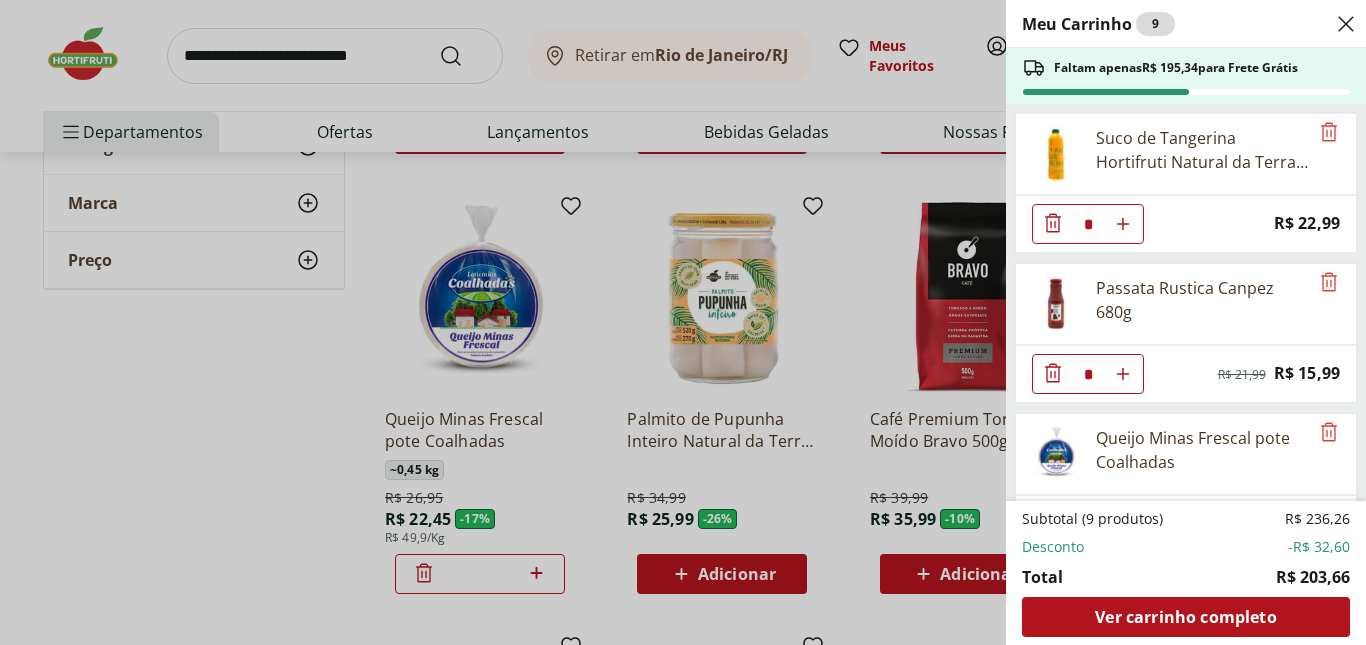 scroll, scrollTop: 961, scrollLeft: 0, axis: vertical 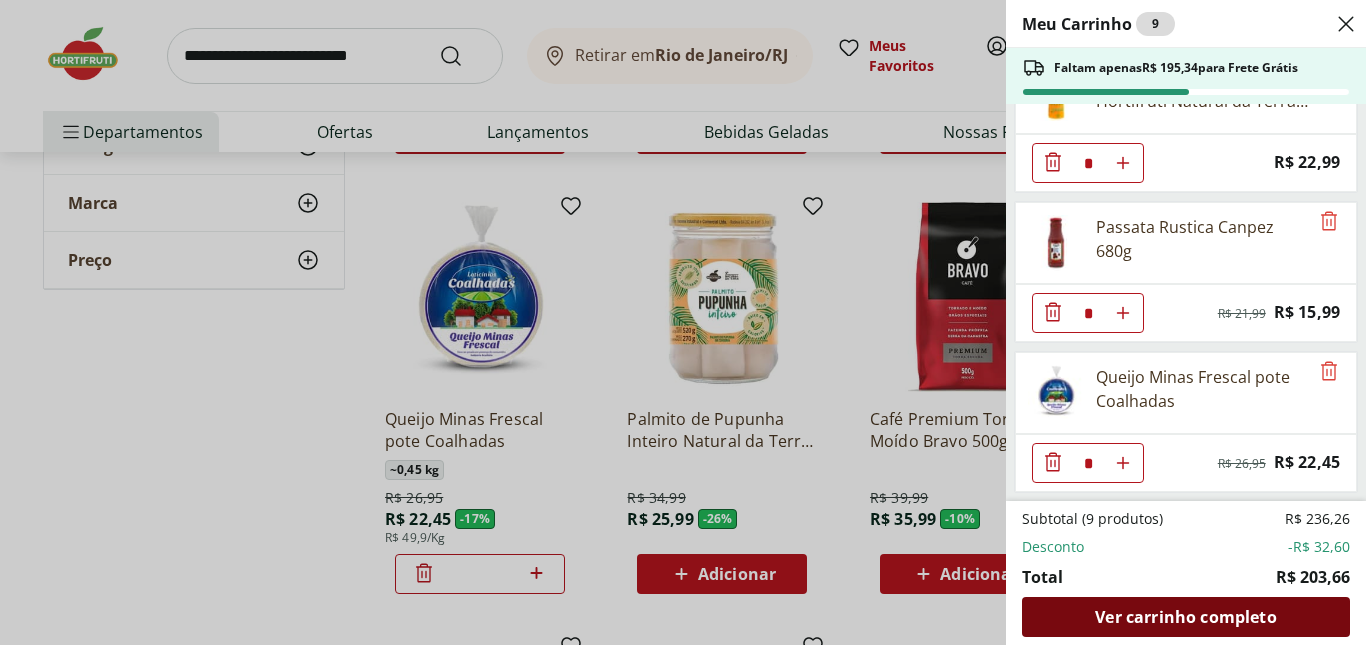 click on "Ver carrinho completo" at bounding box center (1185, 617) 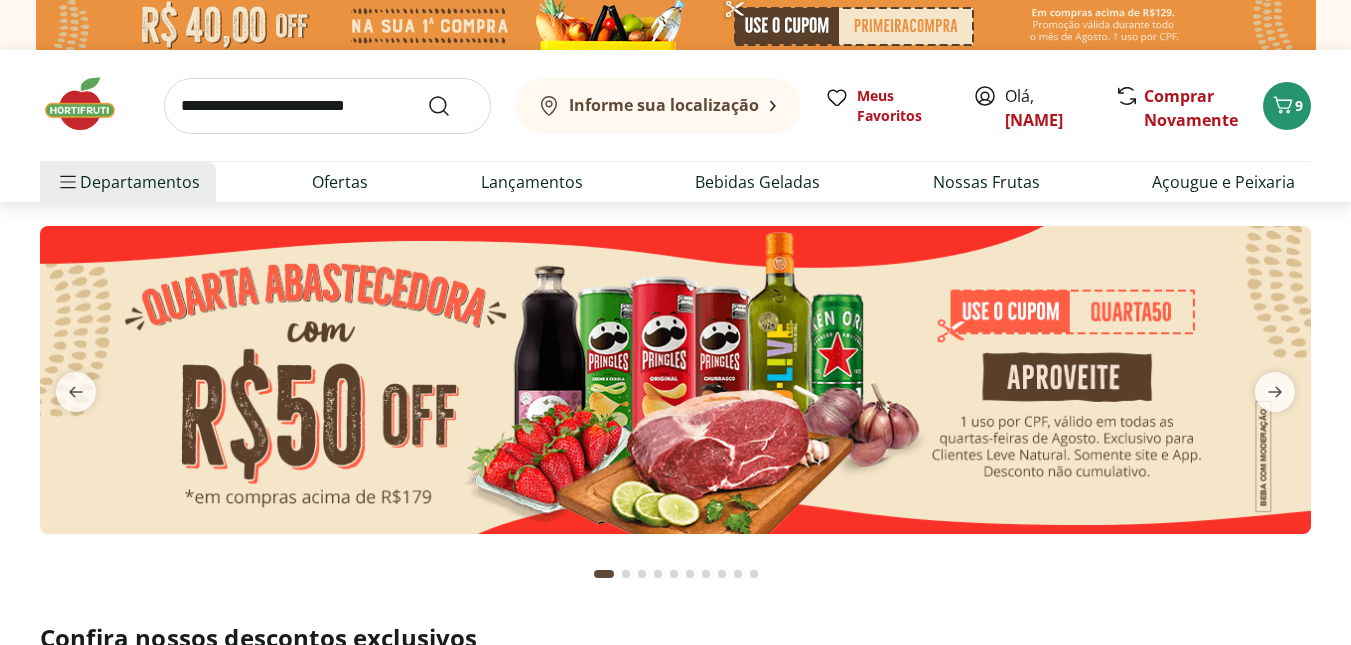 scroll, scrollTop: 0, scrollLeft: 0, axis: both 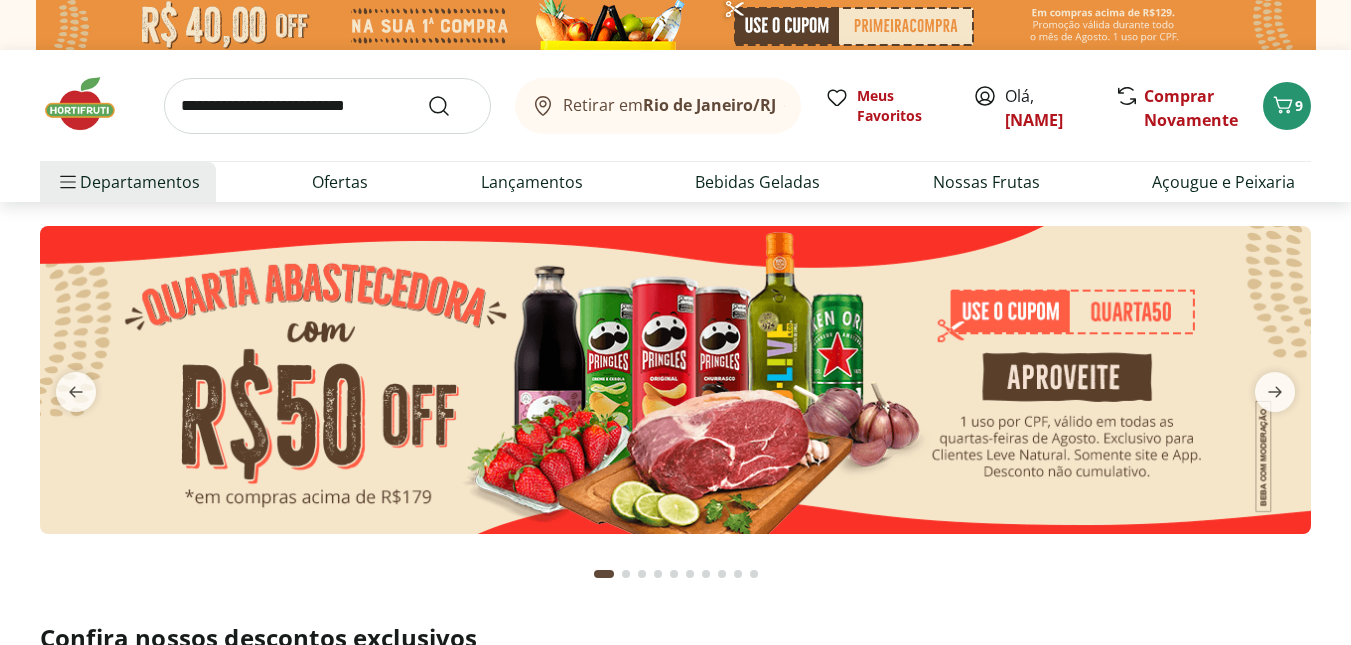 click at bounding box center (327, 106) 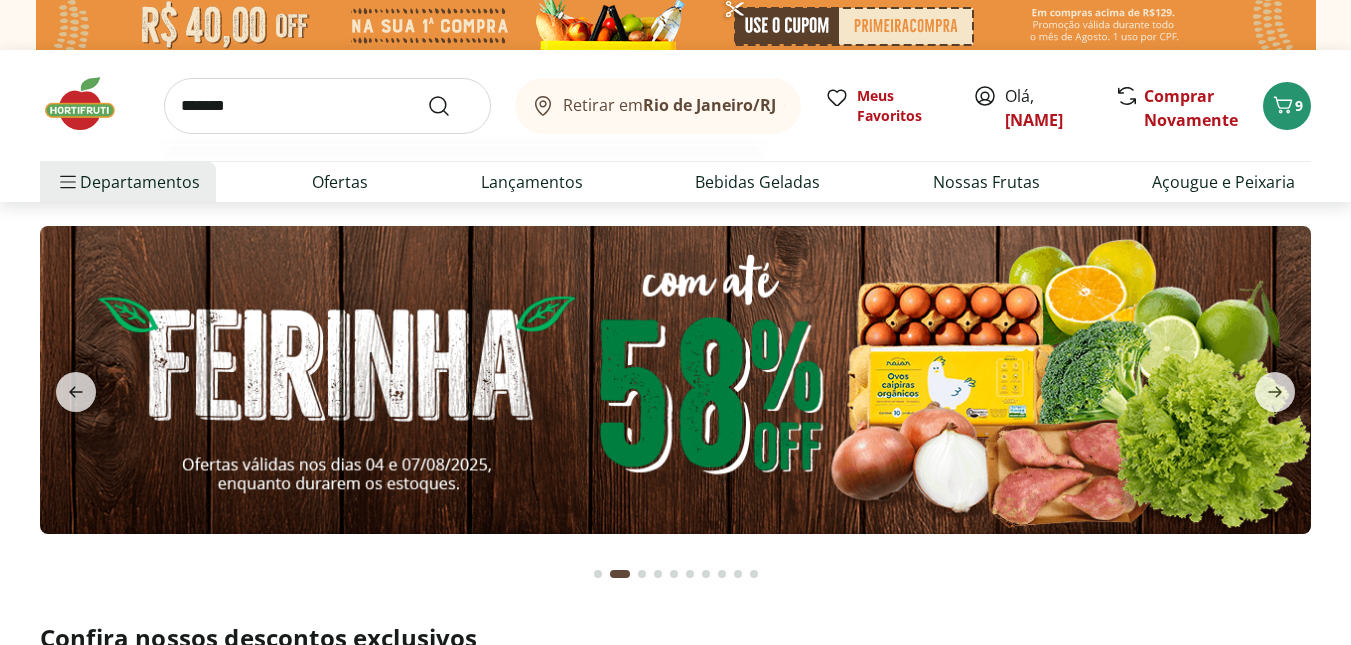 type on "*******" 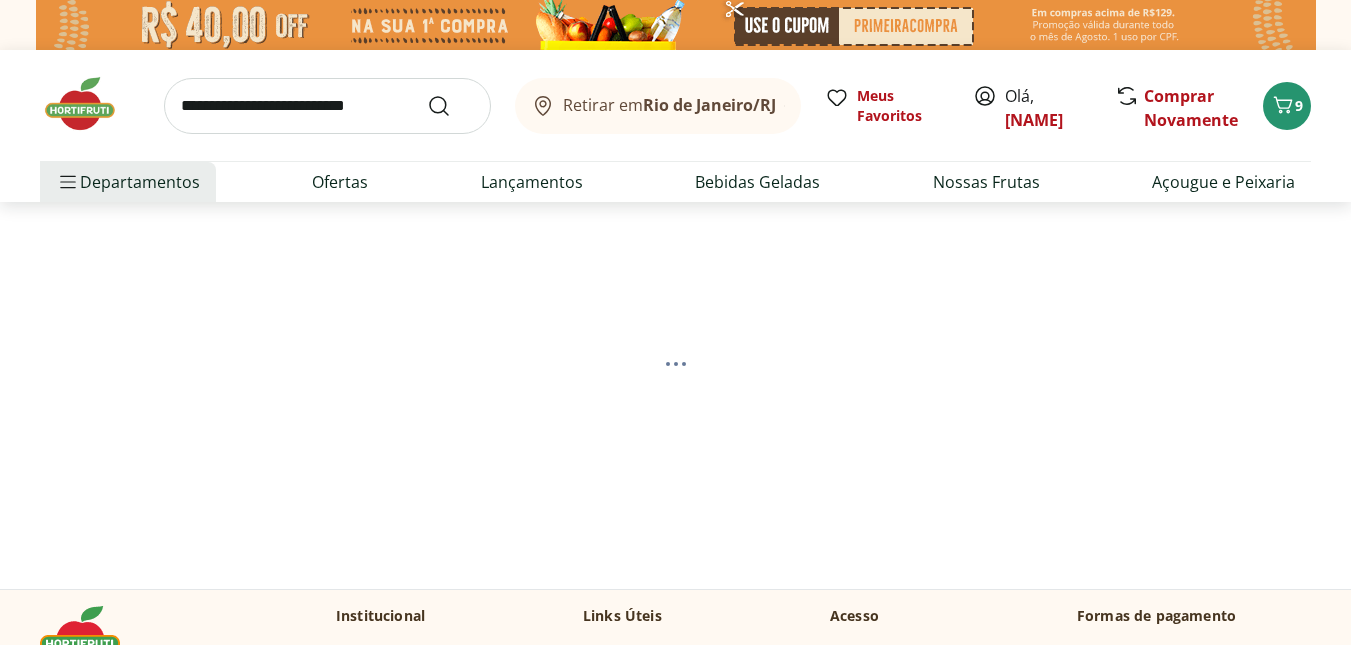 select on "**********" 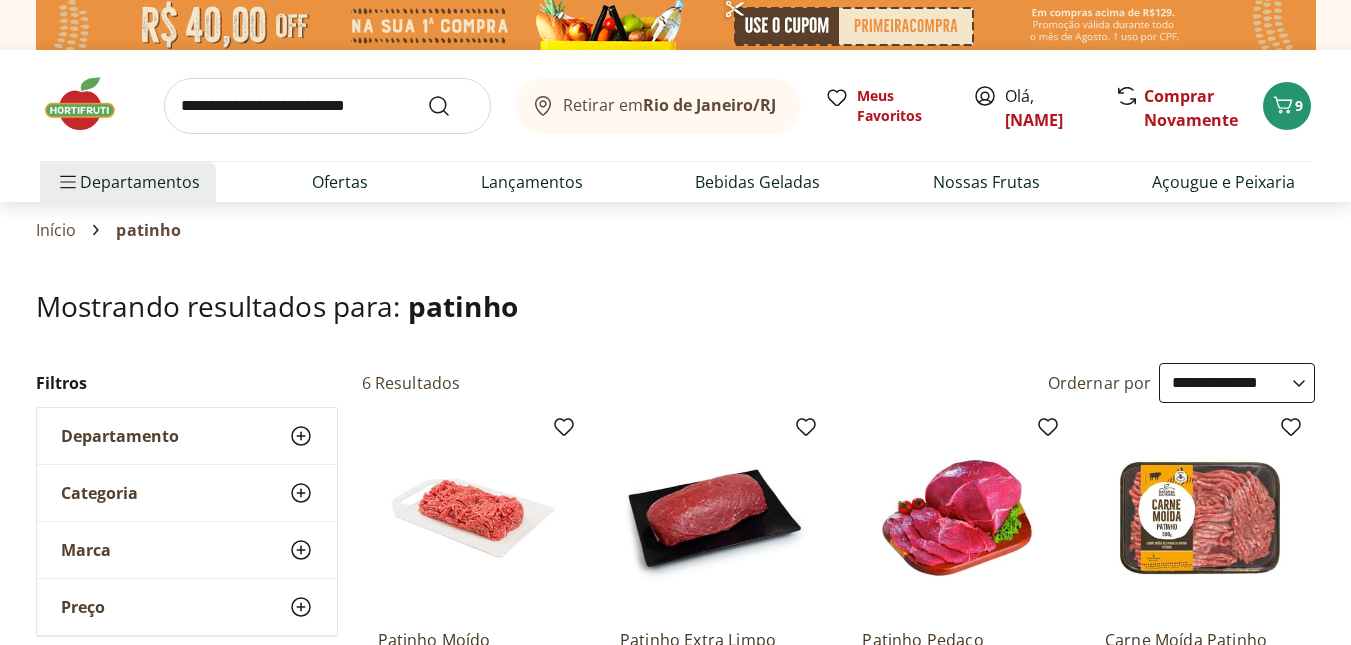 click on "Mostrando resultados para:   patinho" at bounding box center (676, 306) 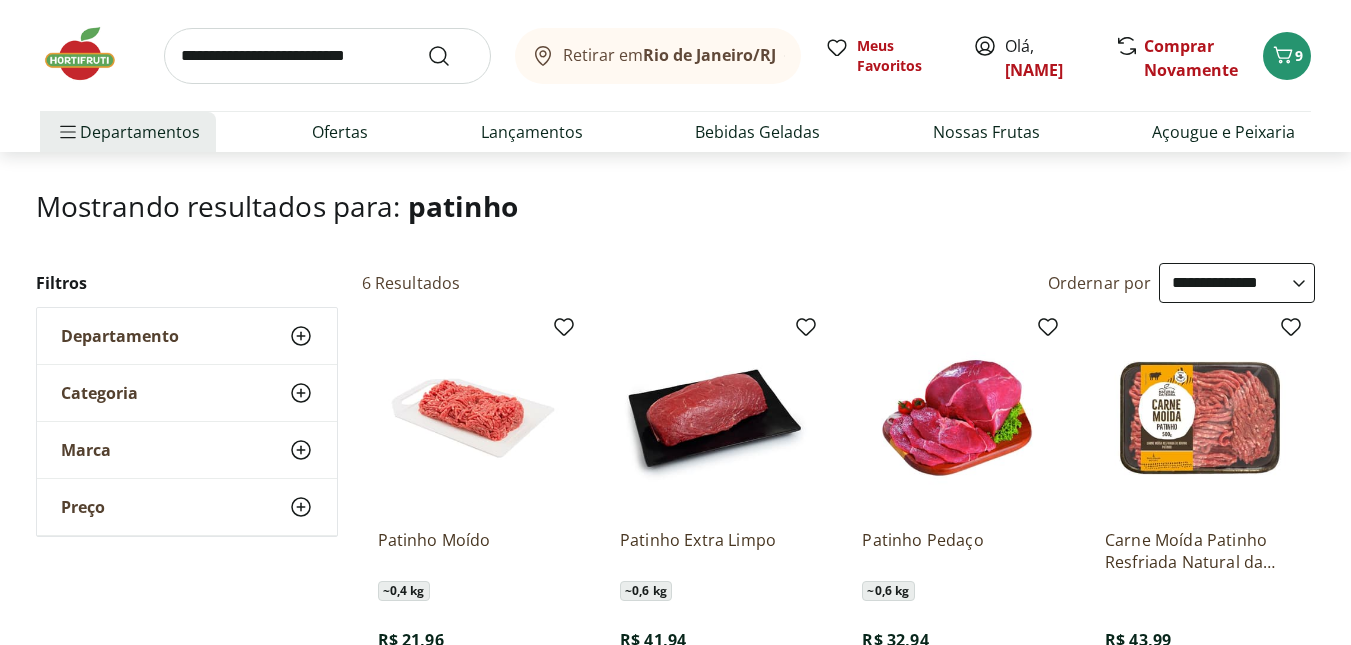 scroll, scrollTop: 200, scrollLeft: 0, axis: vertical 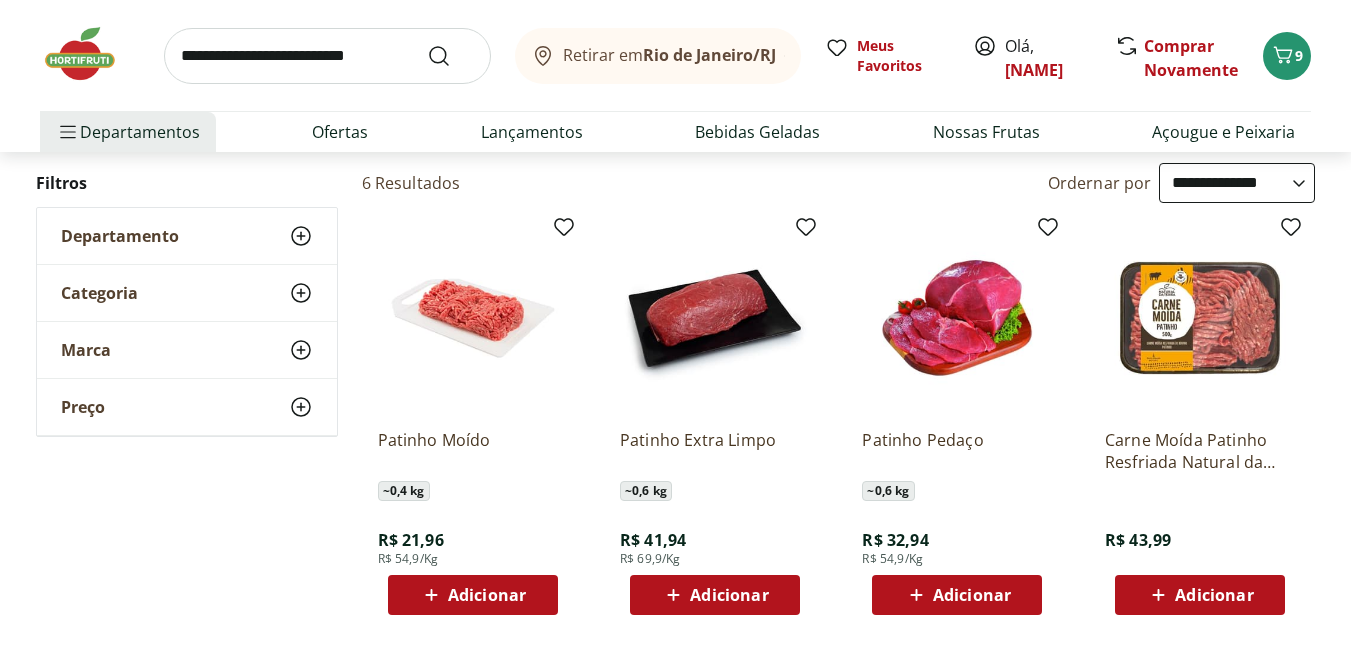 click on "Adicionar" at bounding box center [487, 595] 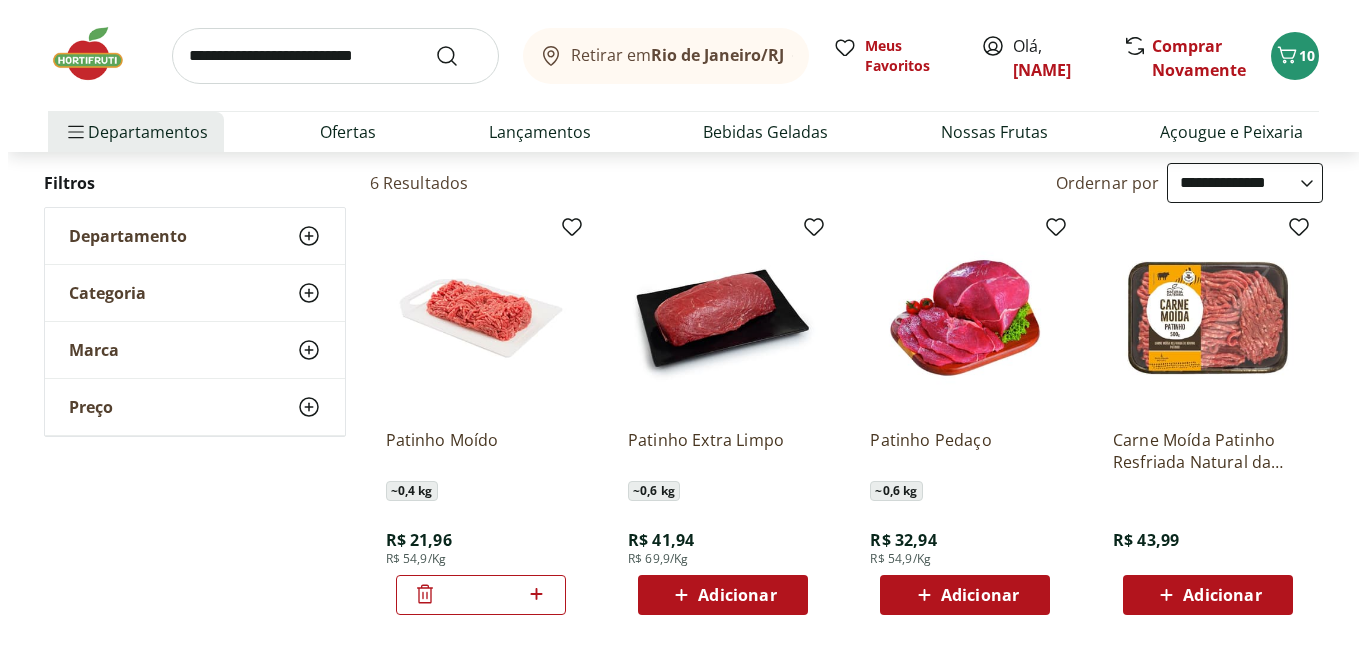 scroll, scrollTop: 0, scrollLeft: 0, axis: both 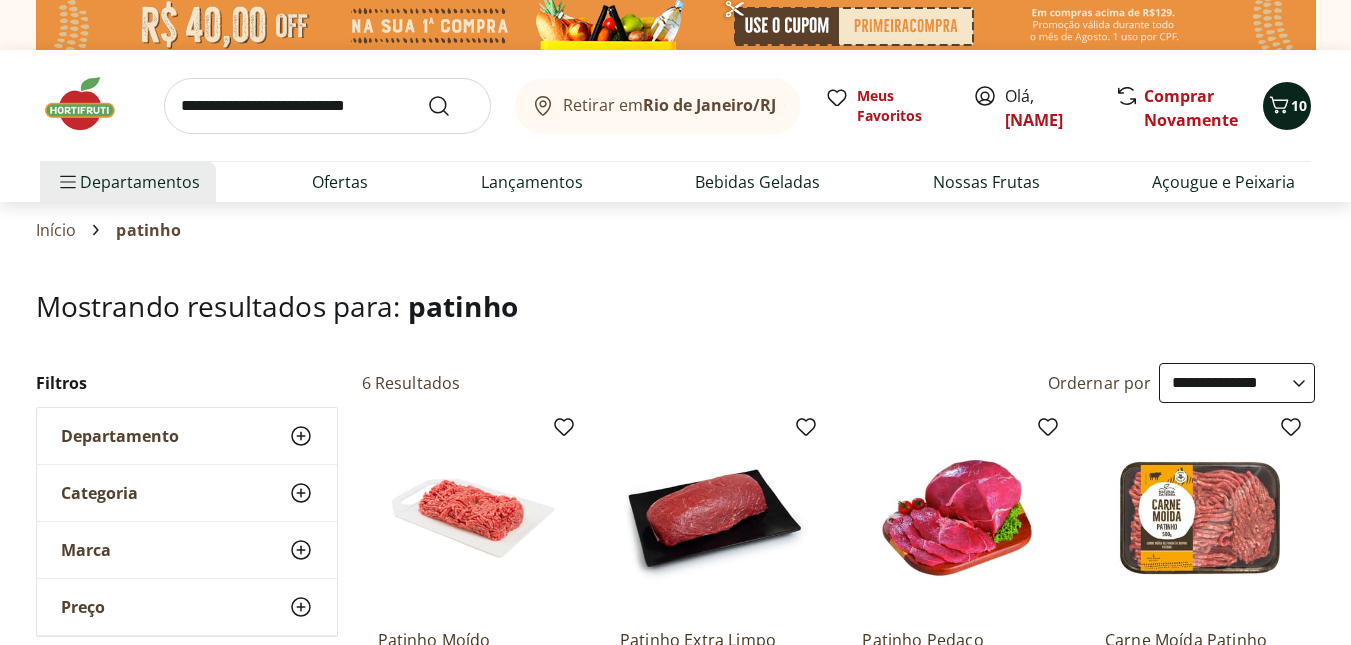 click on "10" at bounding box center [1287, 106] 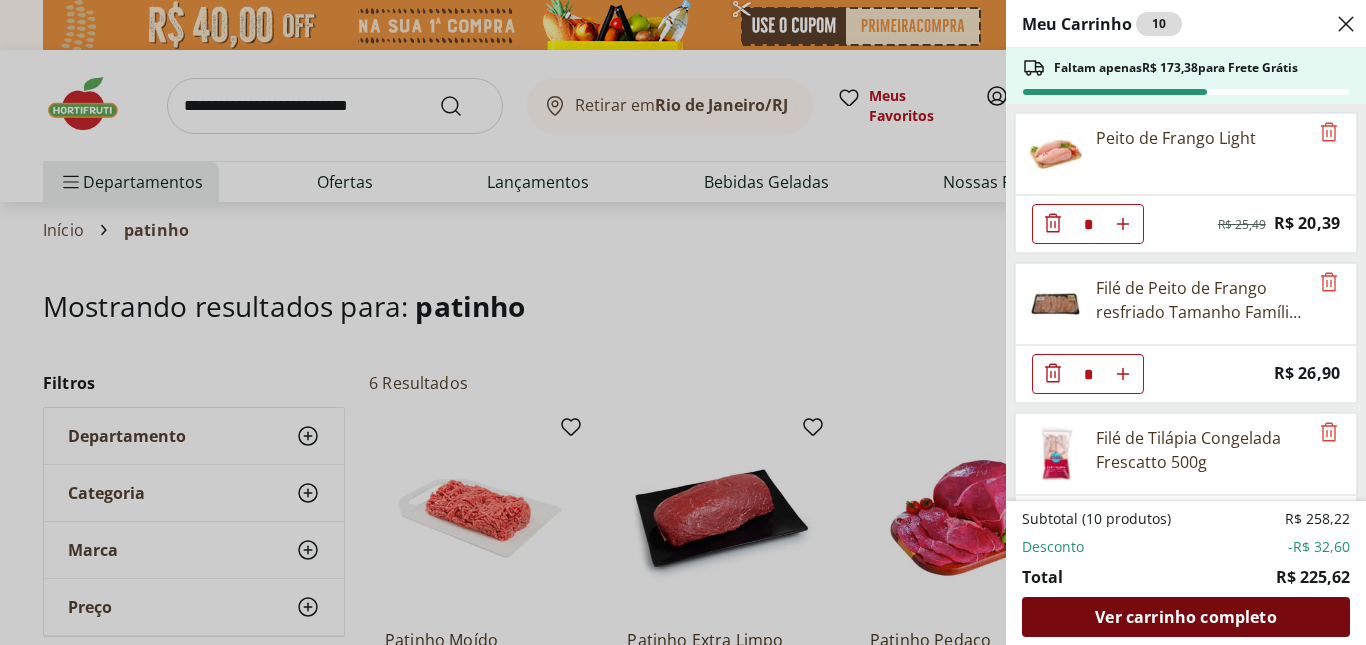 click on "Ver carrinho completo" at bounding box center [1185, 617] 